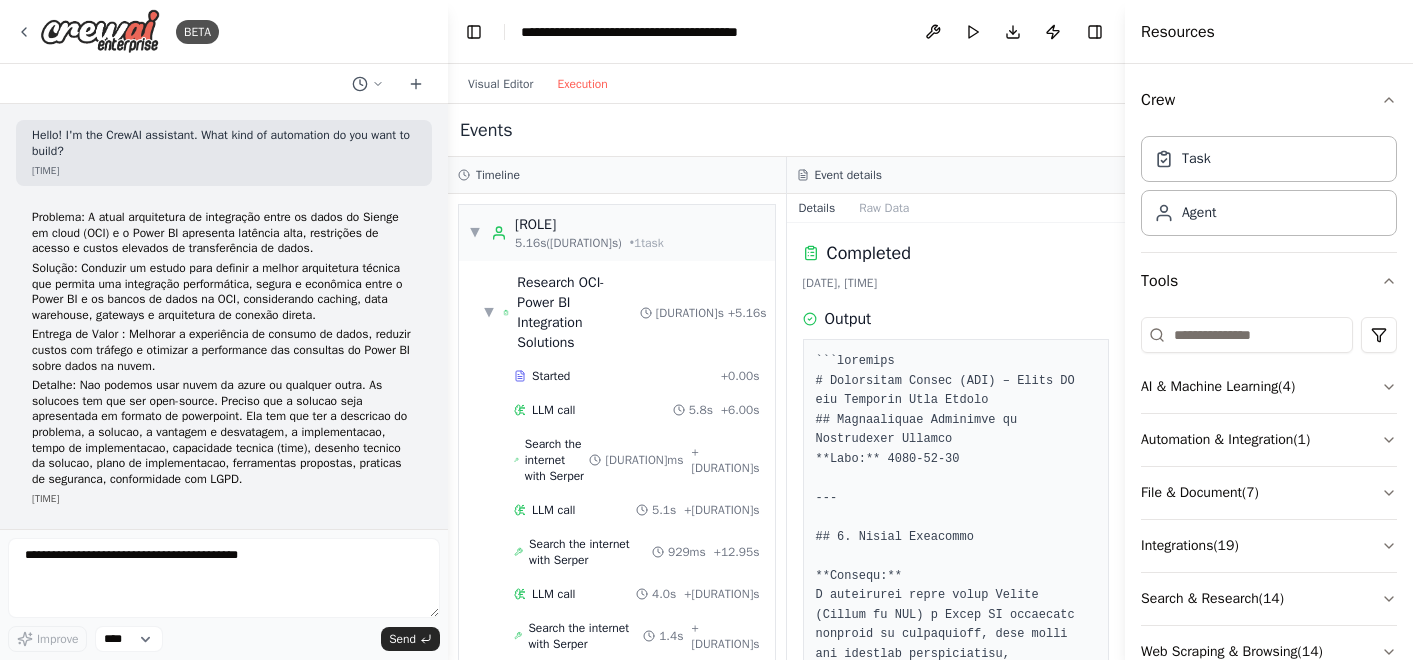 scroll, scrollTop: 0, scrollLeft: 0, axis: both 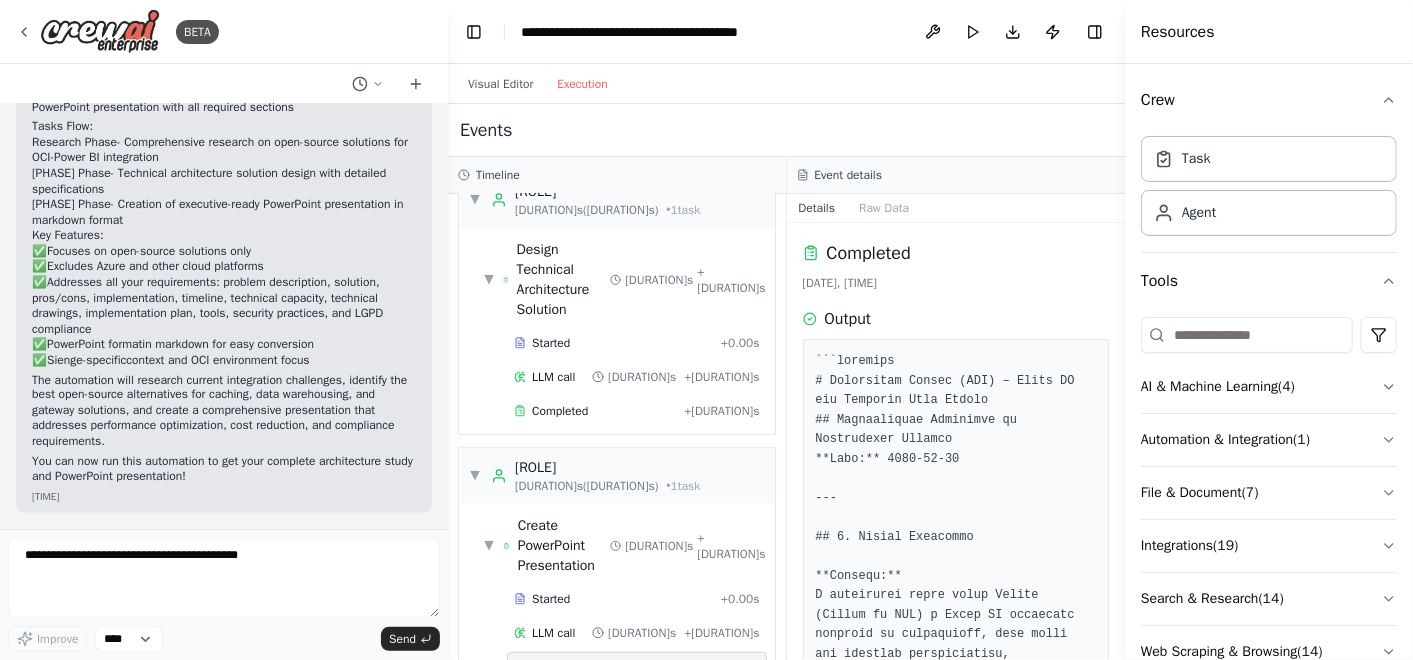 click at bounding box center (956, 3862) 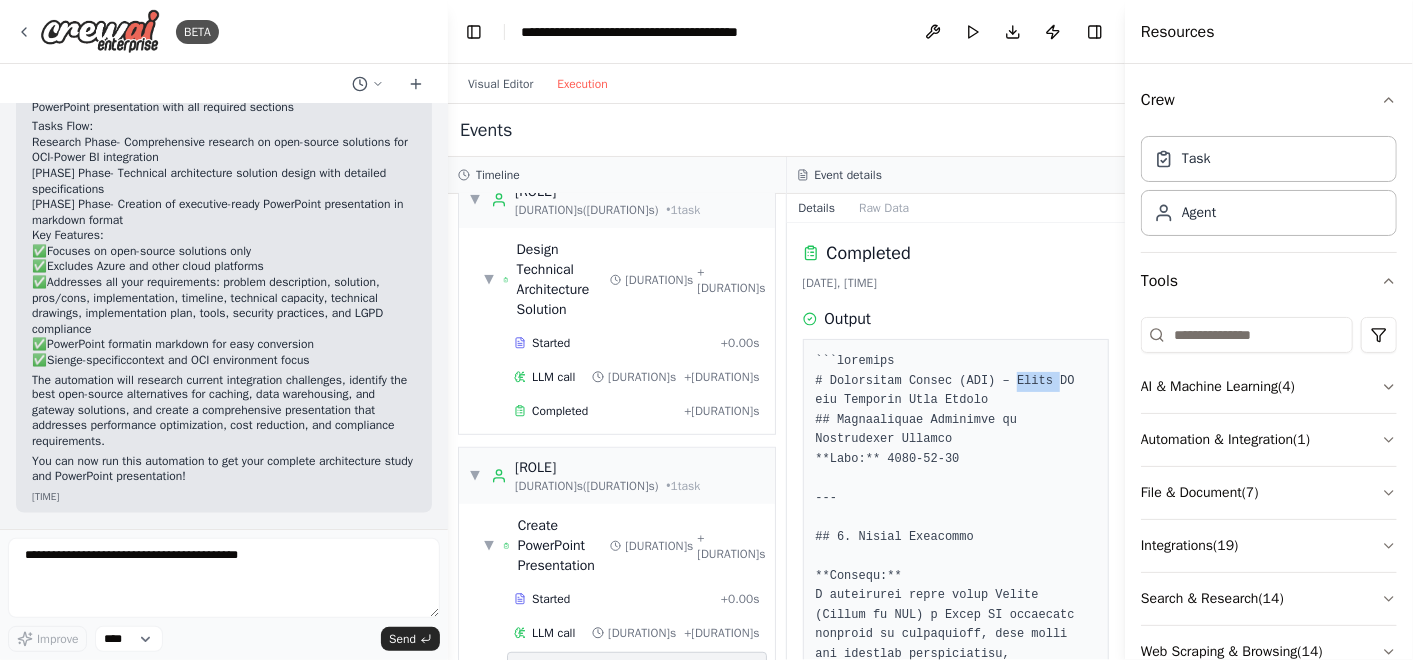 click at bounding box center (956, 3862) 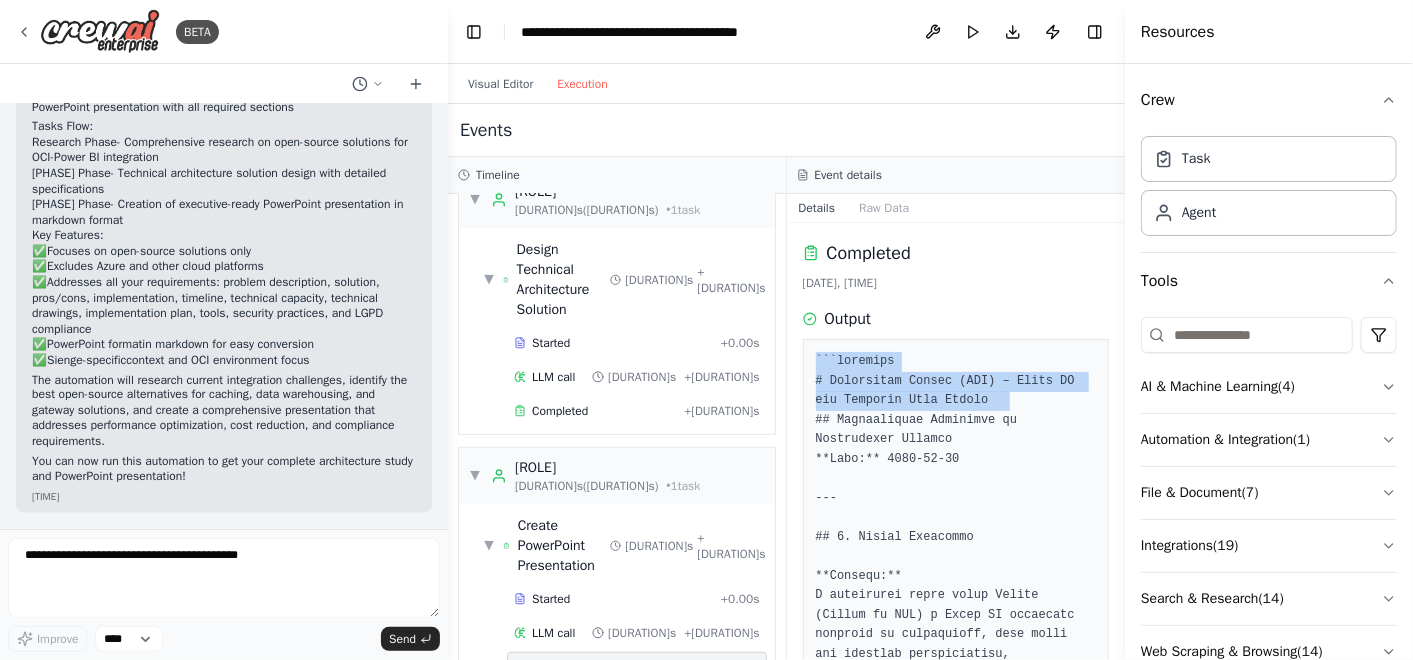click at bounding box center [956, 3862] 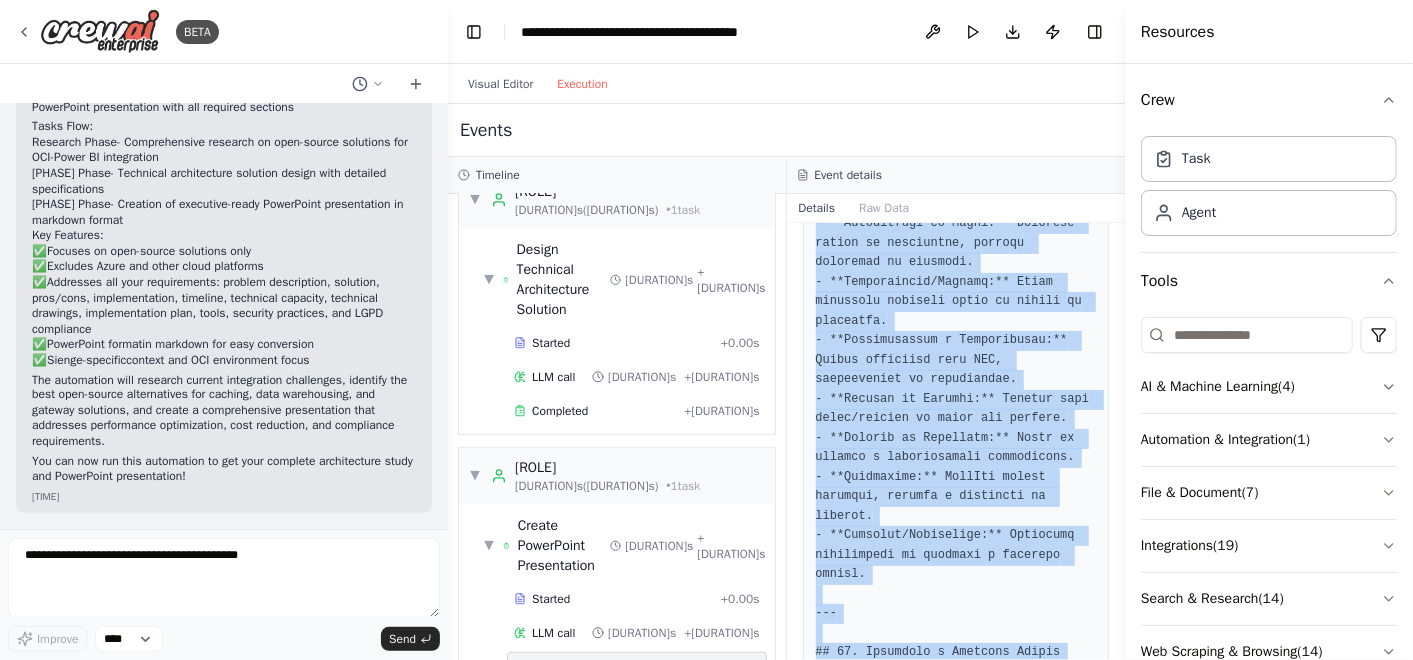 scroll, scrollTop: 6483, scrollLeft: 0, axis: vertical 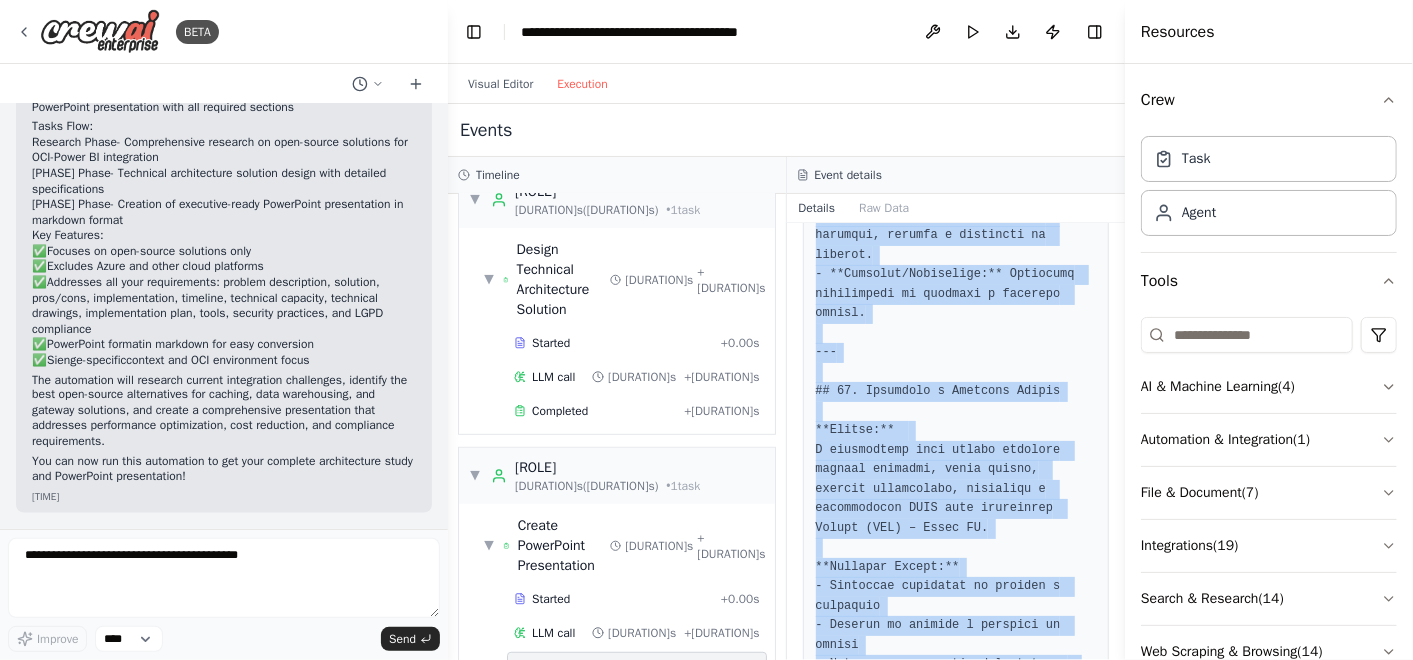 drag, startPoint x: 808, startPoint y: 372, endPoint x: 952, endPoint y: 584, distance: 256.2811 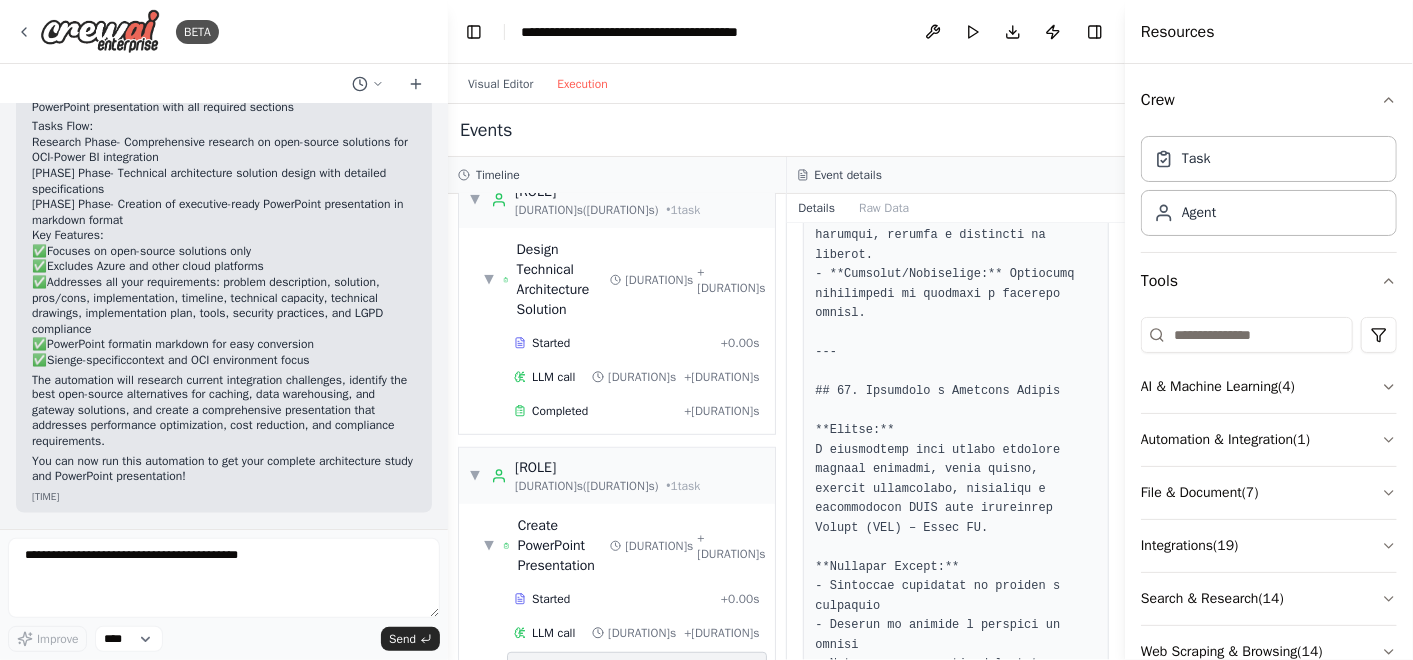 click on "Visual Editor Execution" at bounding box center (786, 84) 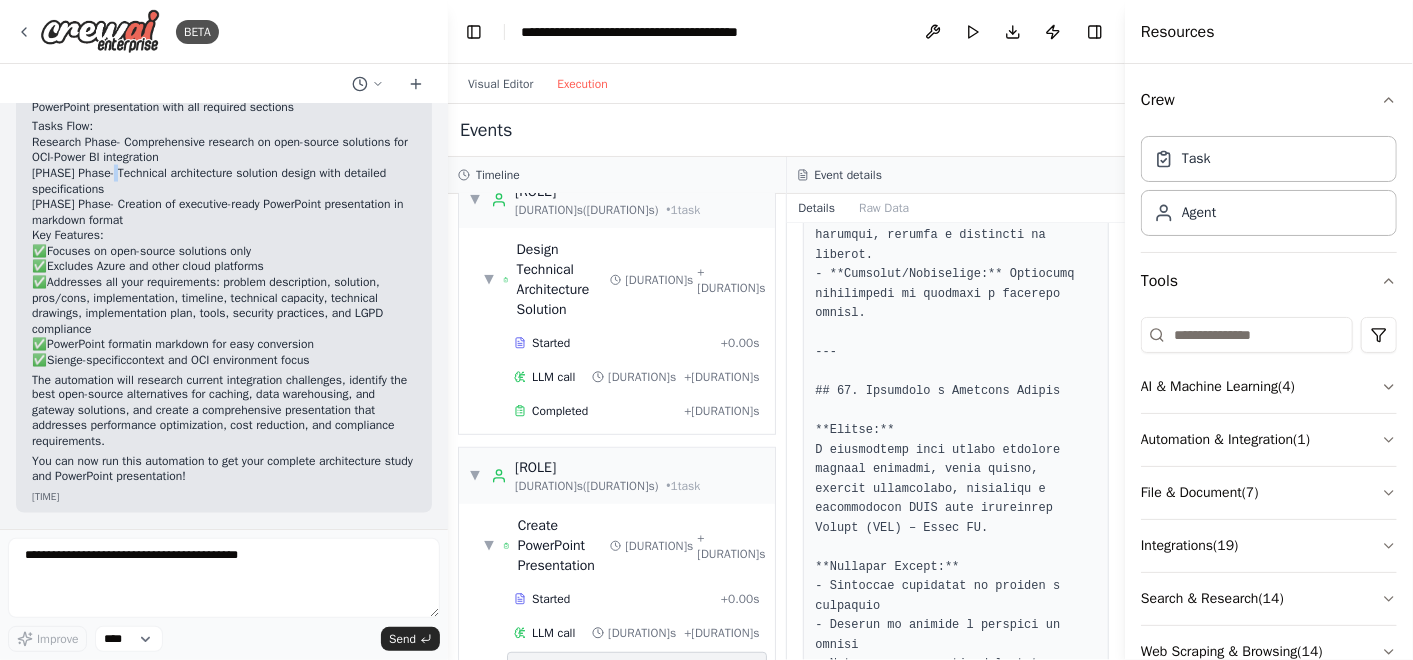 click on "[PHASE] Phase - Technical architecture solution design with detailed specifications" at bounding box center (224, 181) 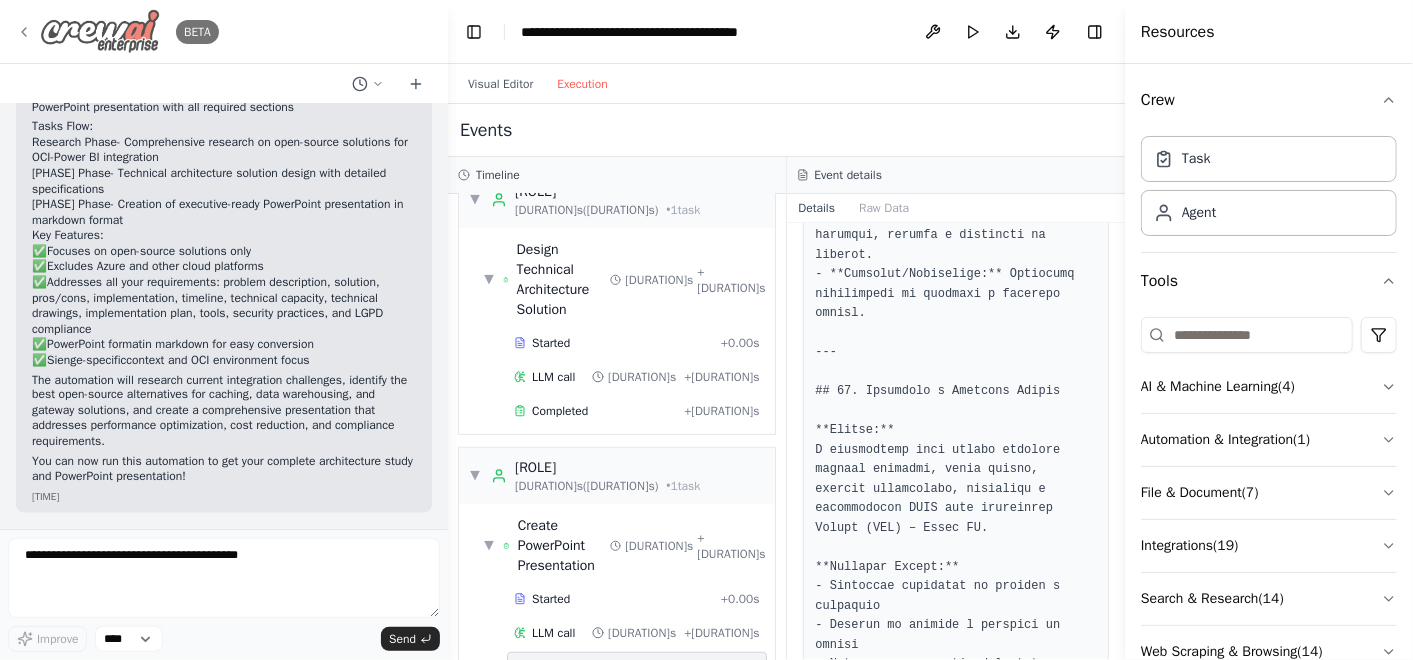 drag, startPoint x: 109, startPoint y: 173, endPoint x: 28, endPoint y: 30, distance: 164.3472 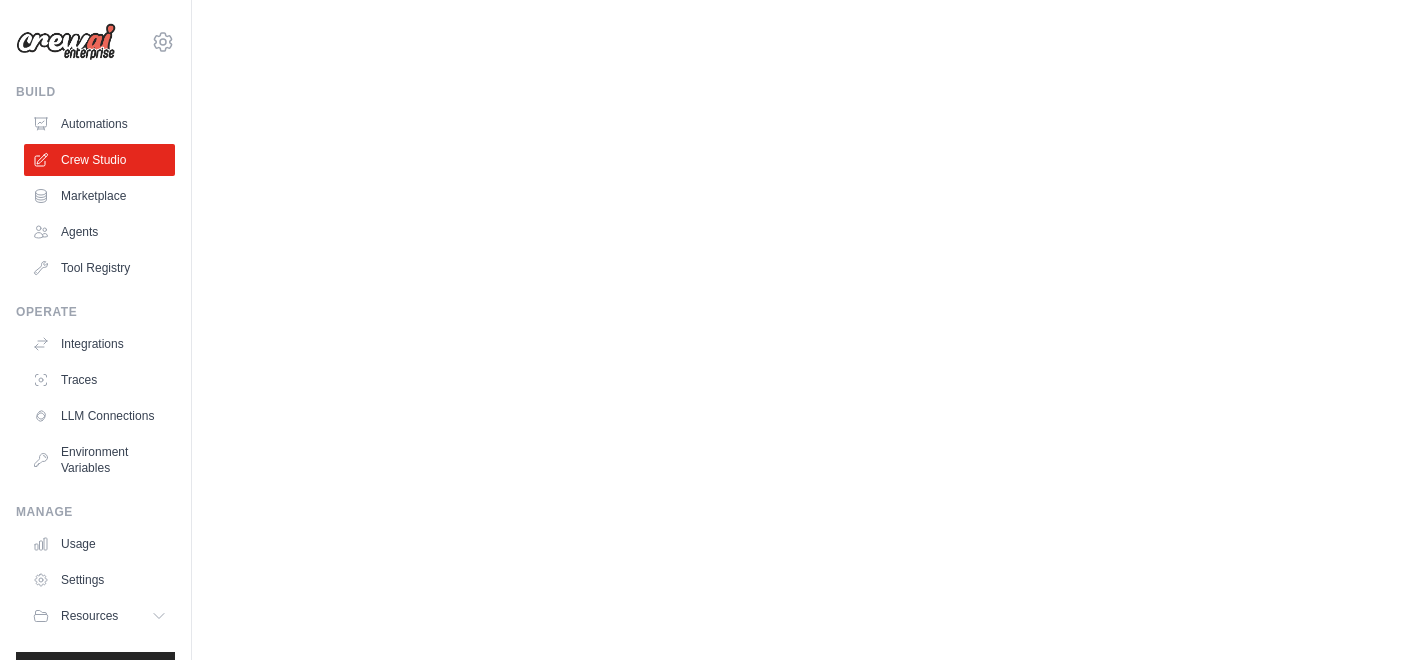 scroll, scrollTop: 0, scrollLeft: 0, axis: both 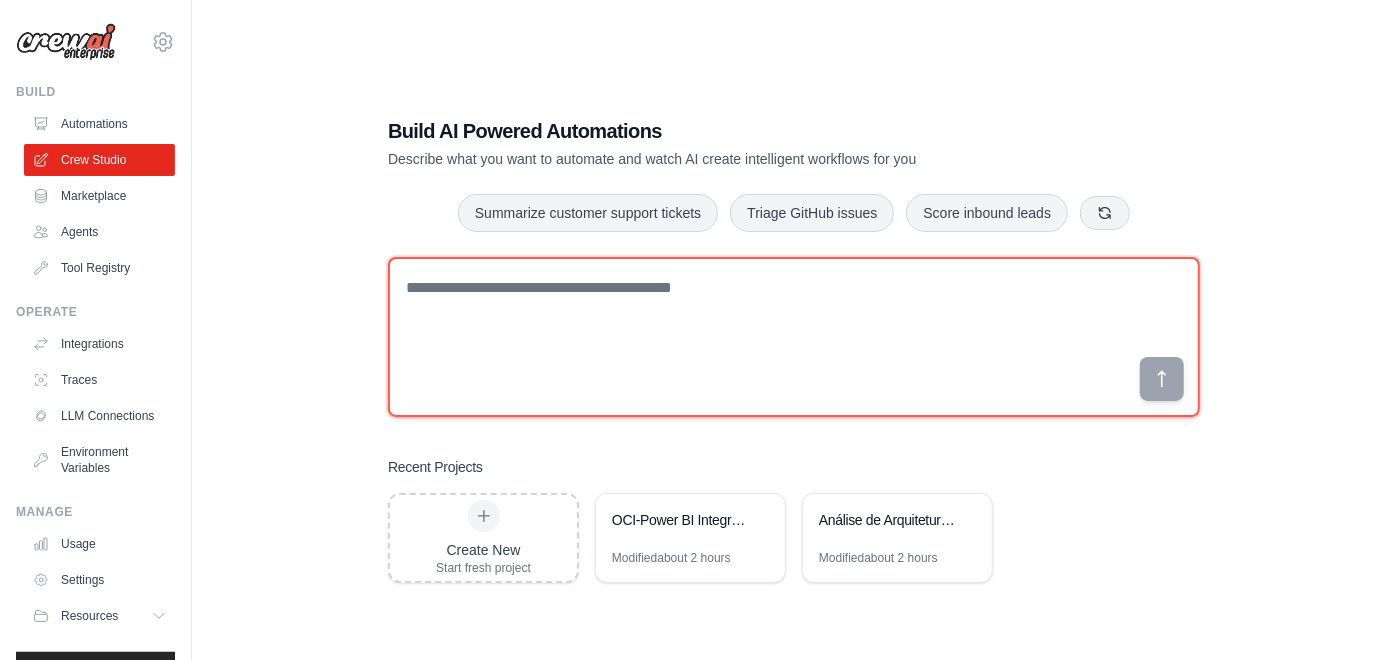 click at bounding box center [794, 337] 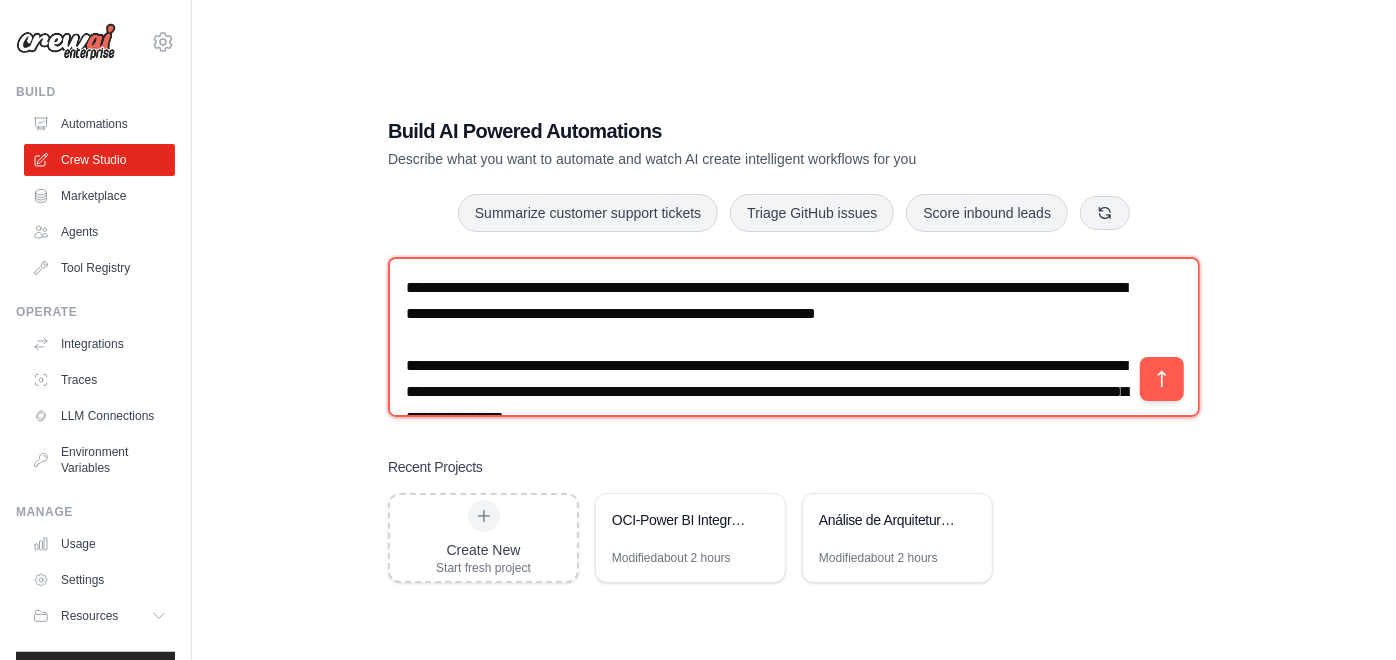 scroll, scrollTop: 375, scrollLeft: 0, axis: vertical 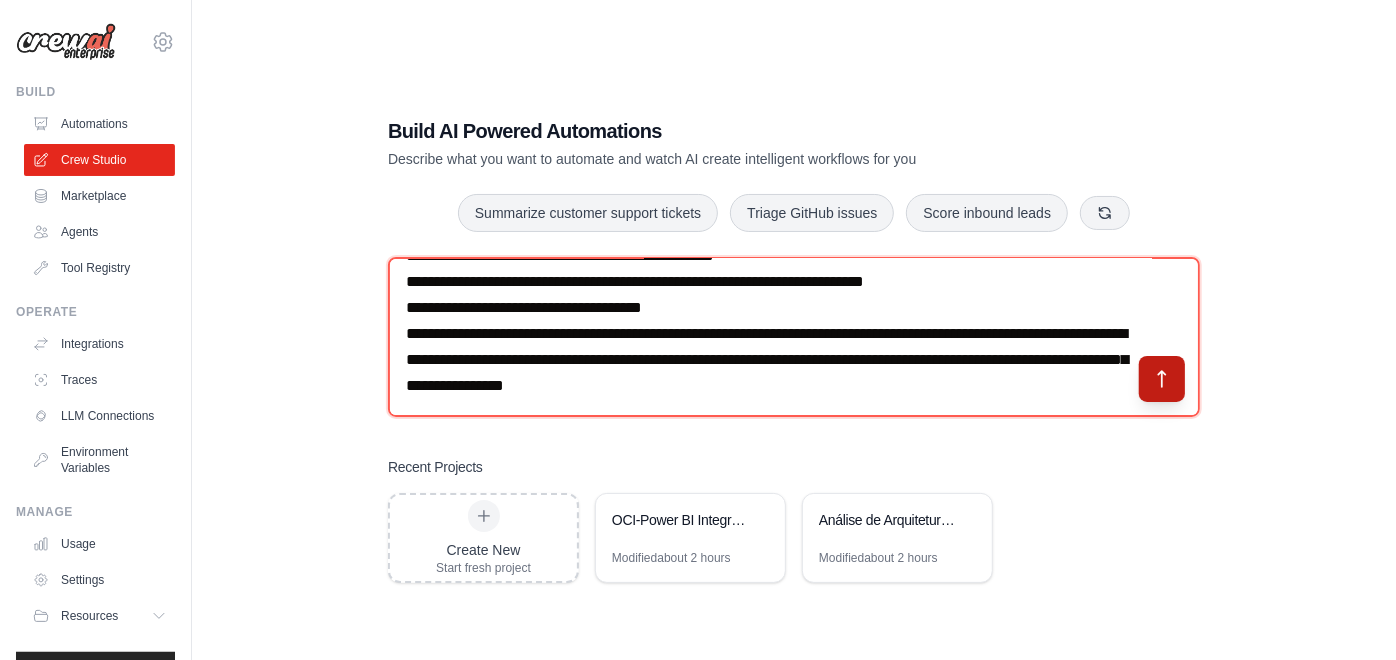 type on "**********" 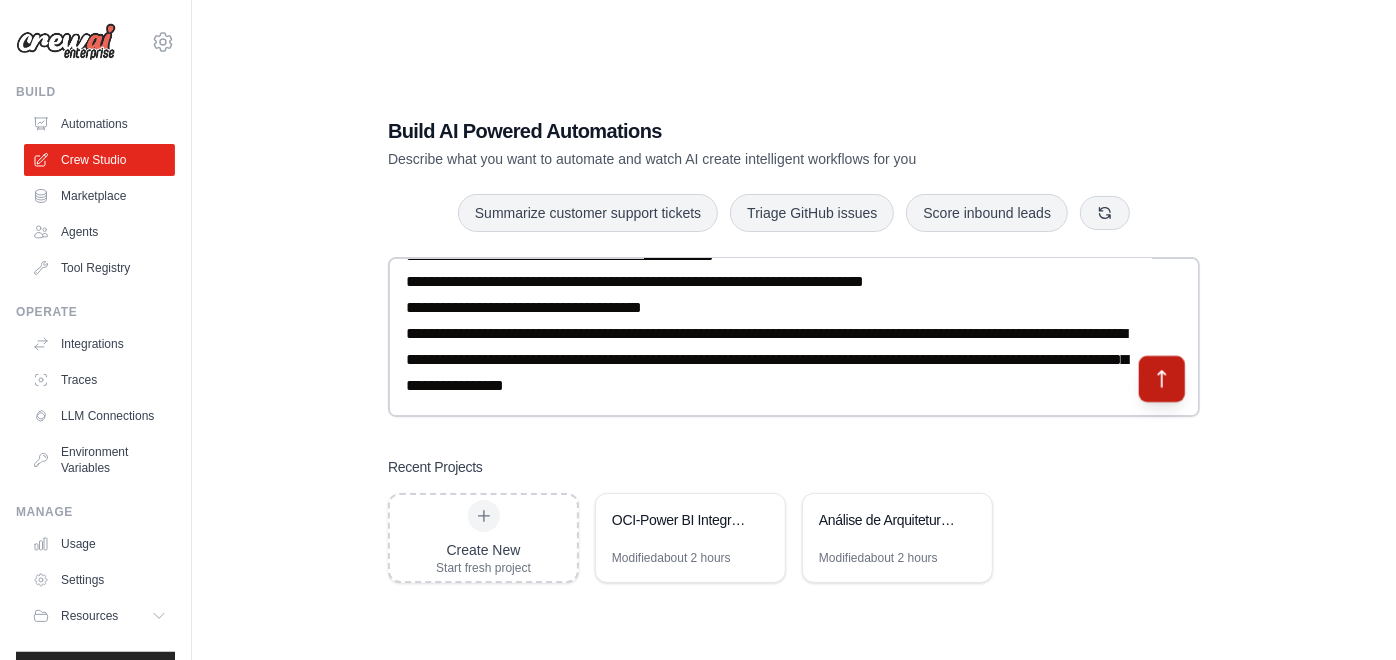 click 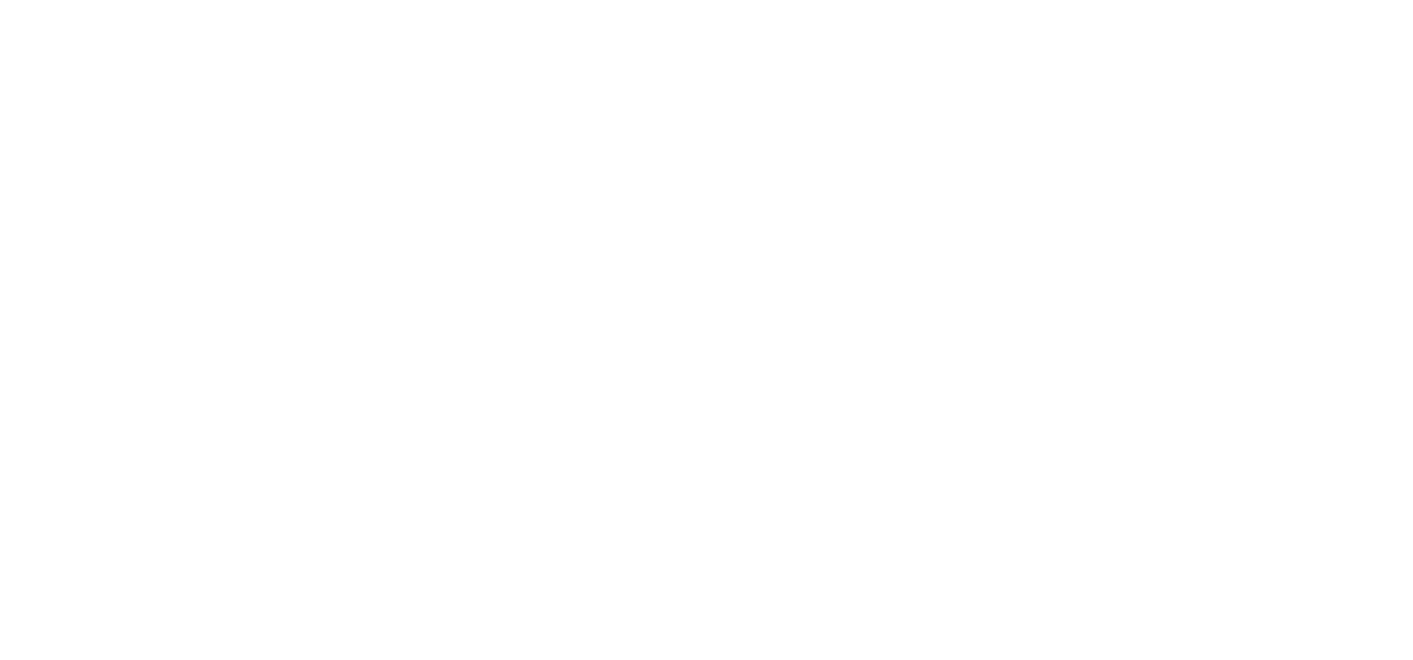 scroll, scrollTop: 0, scrollLeft: 0, axis: both 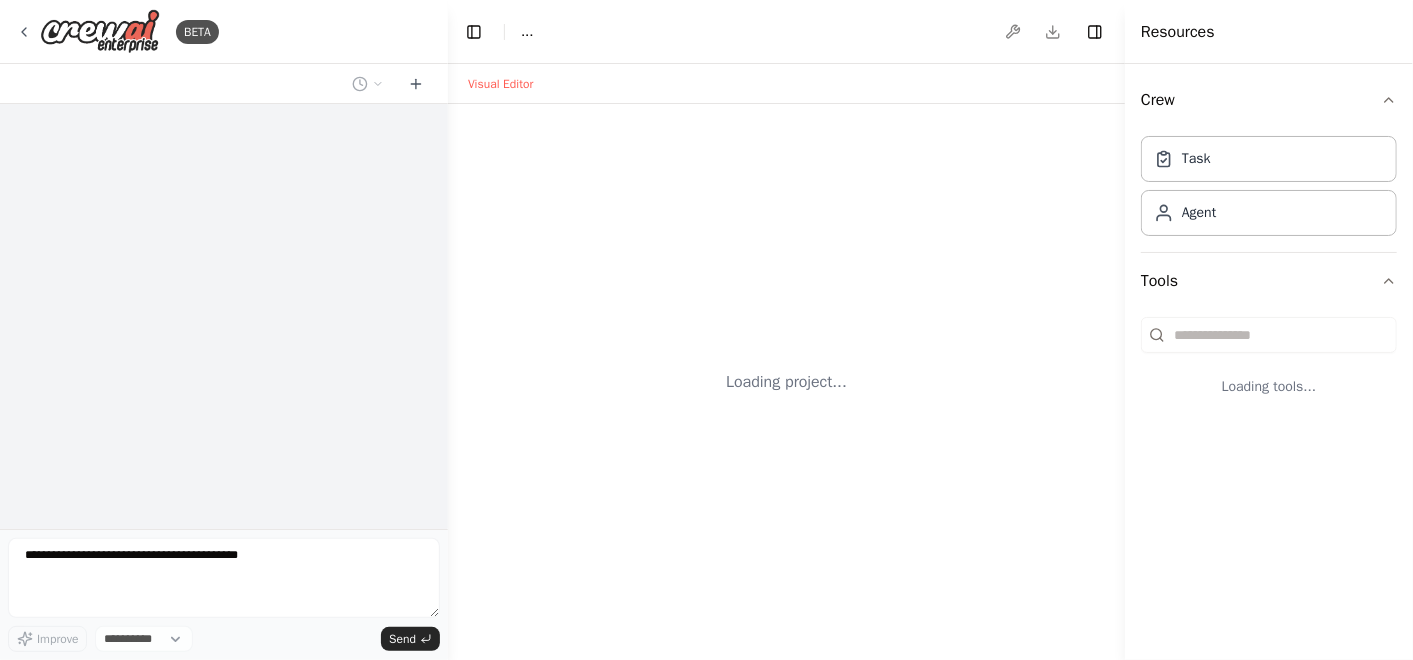 select on "****" 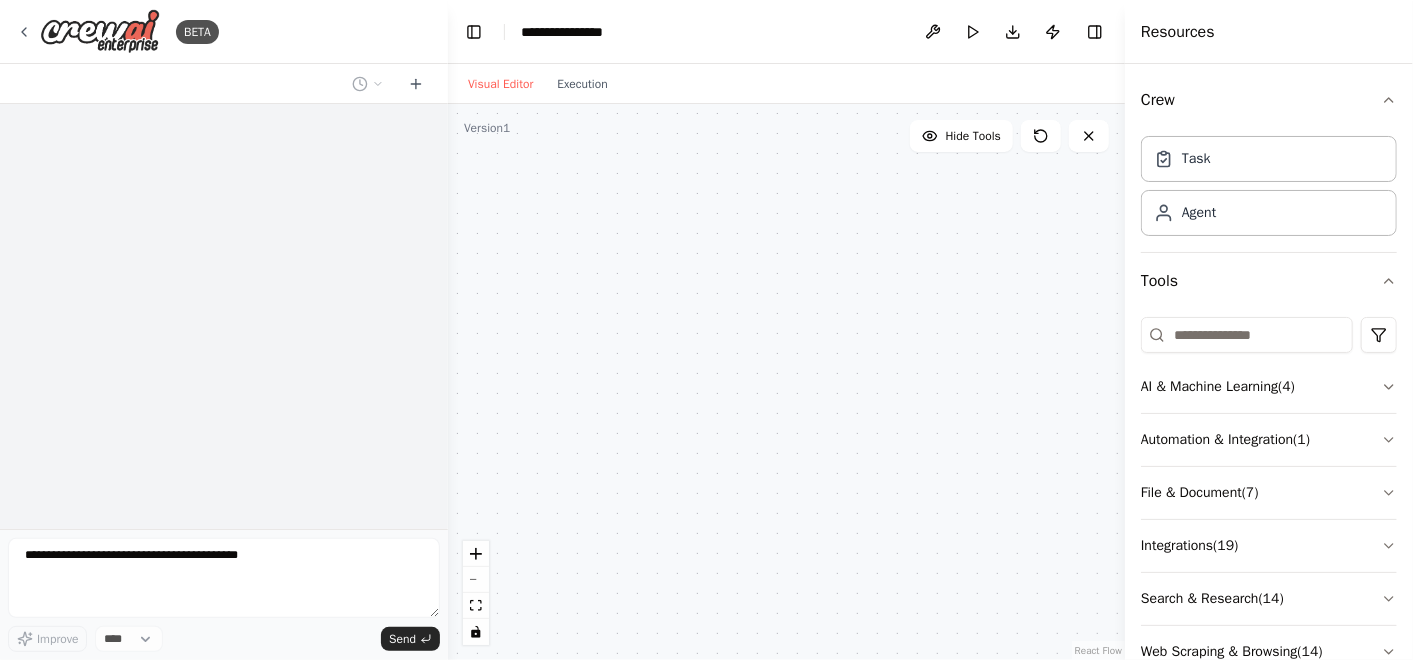 scroll, scrollTop: 36, scrollLeft: 0, axis: vertical 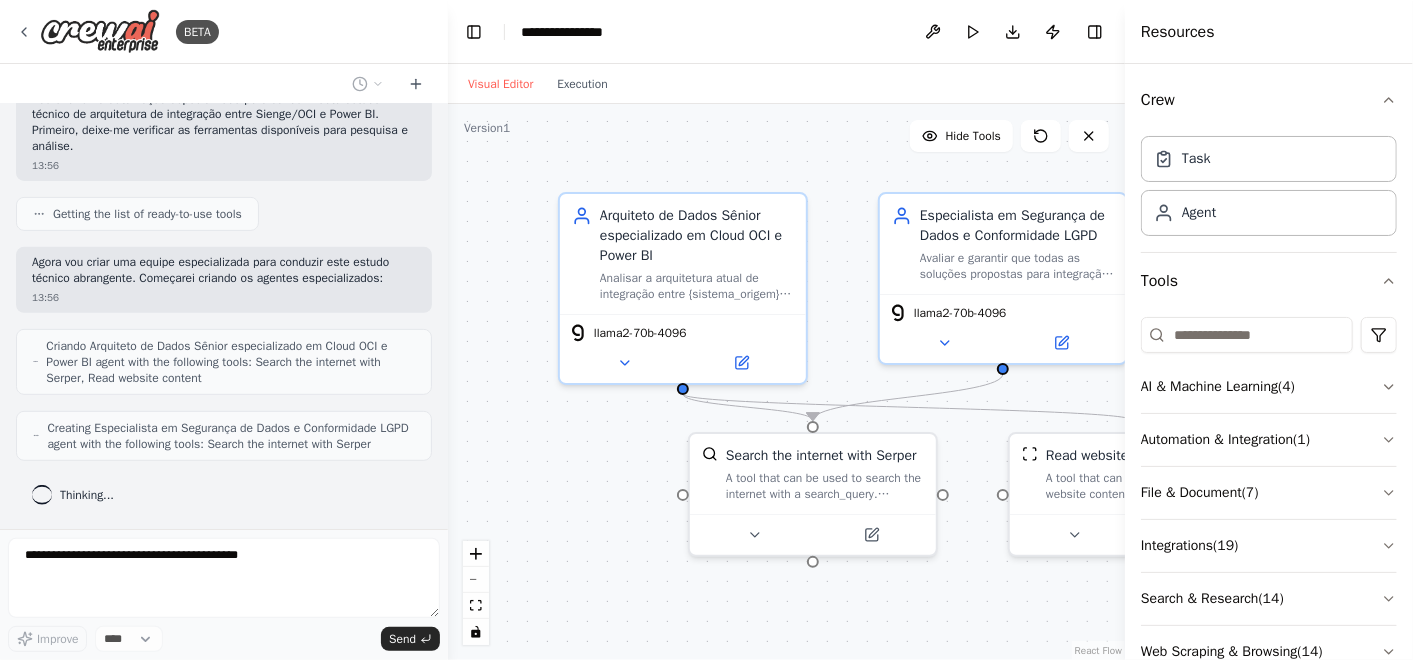 drag, startPoint x: 775, startPoint y: 623, endPoint x: 785, endPoint y: 611, distance: 15.6205 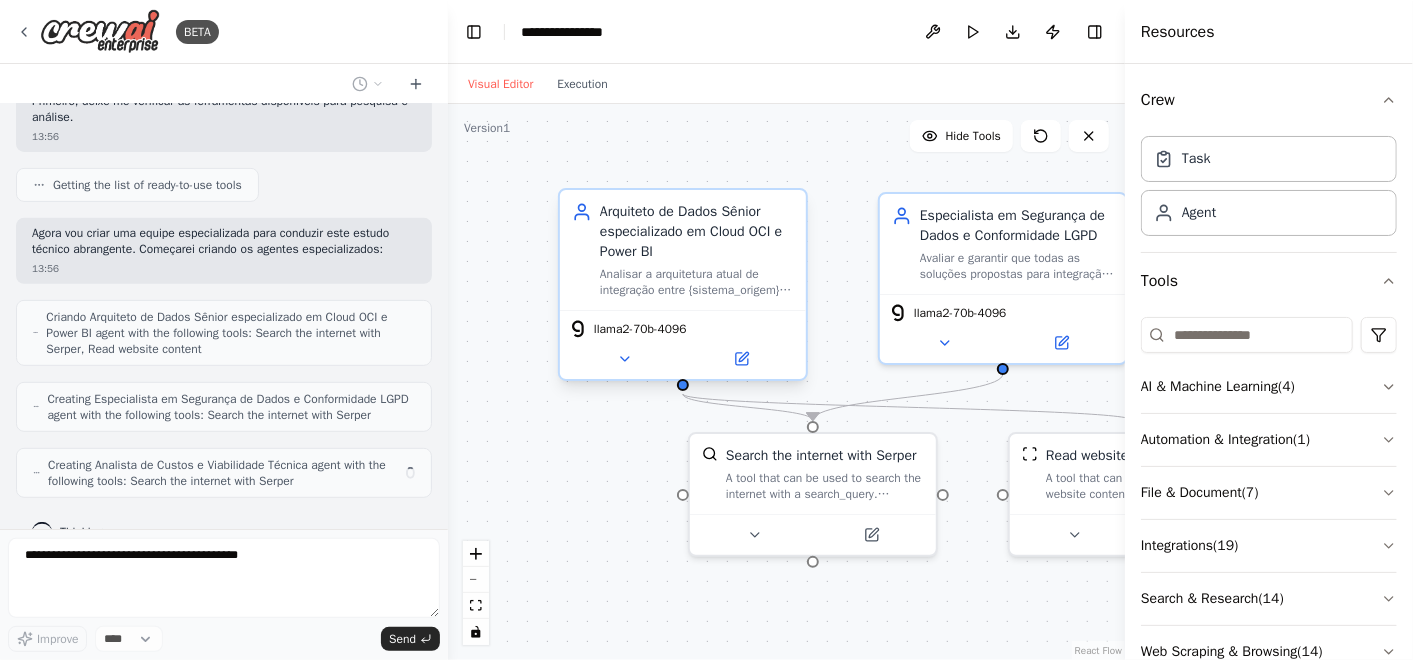scroll, scrollTop: 545, scrollLeft: 0, axis: vertical 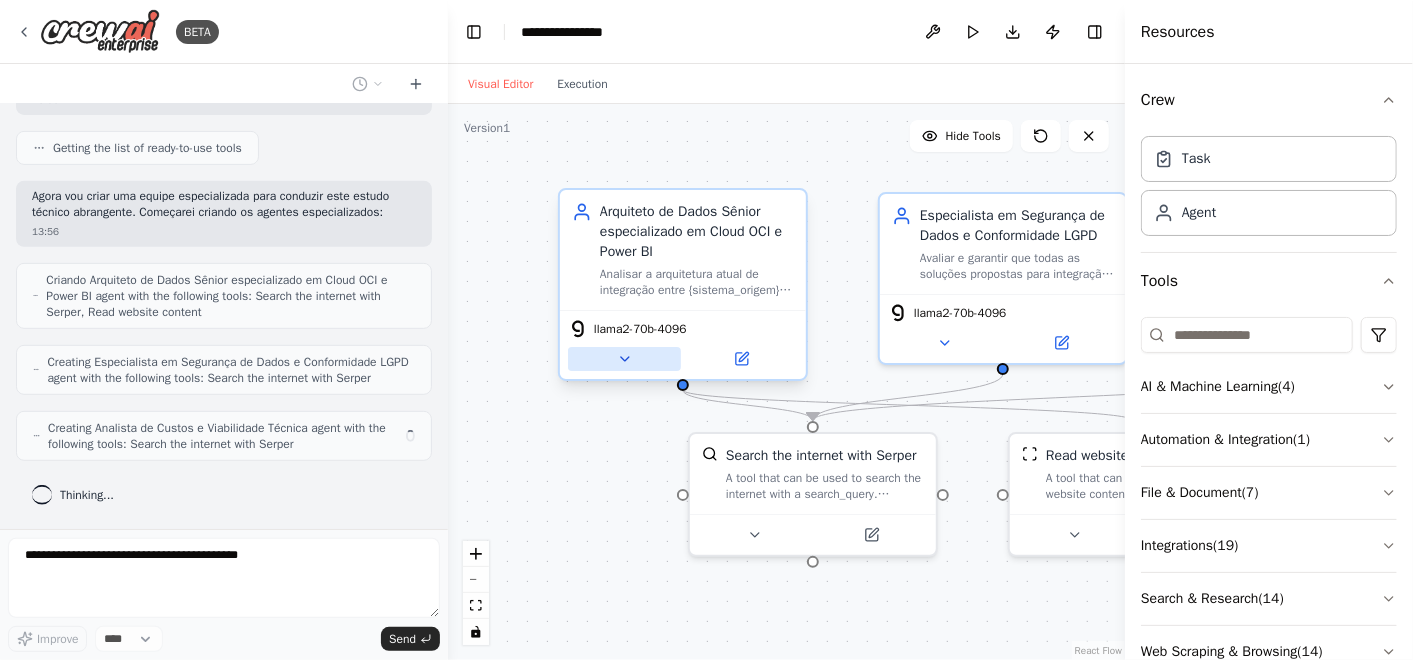 click 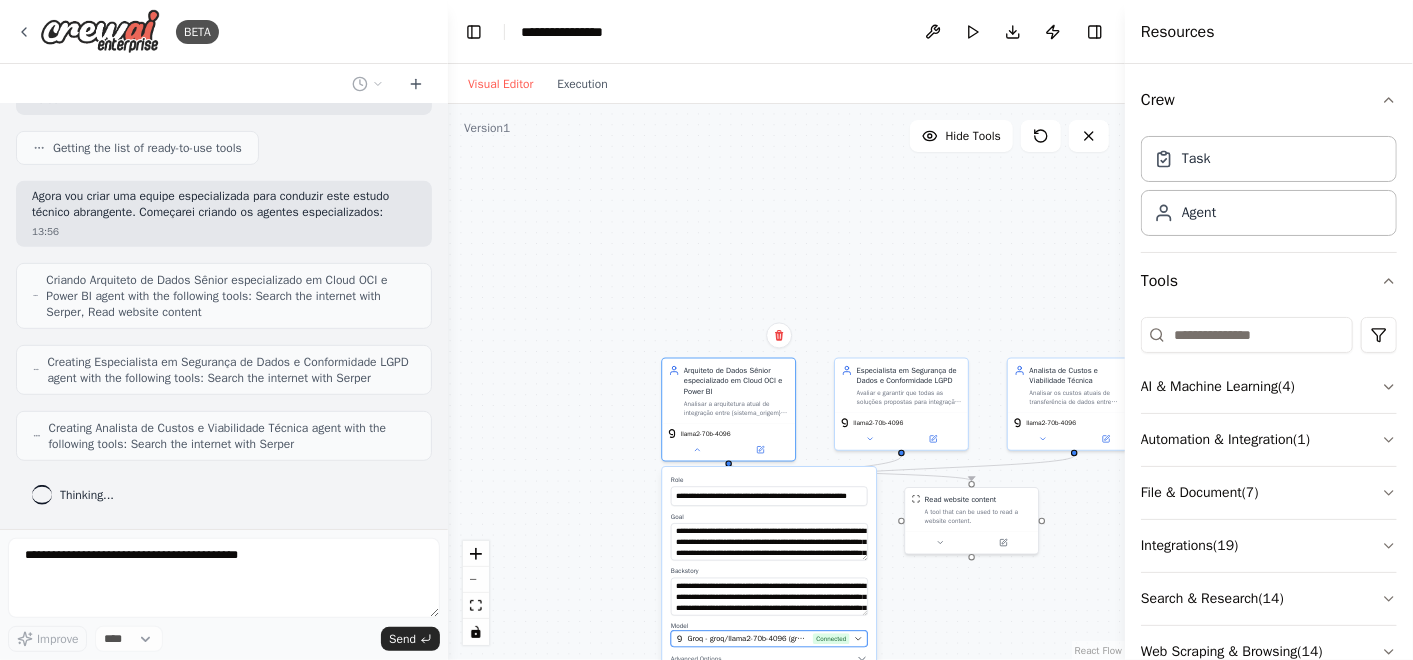 click on "Connected" at bounding box center (831, 638) 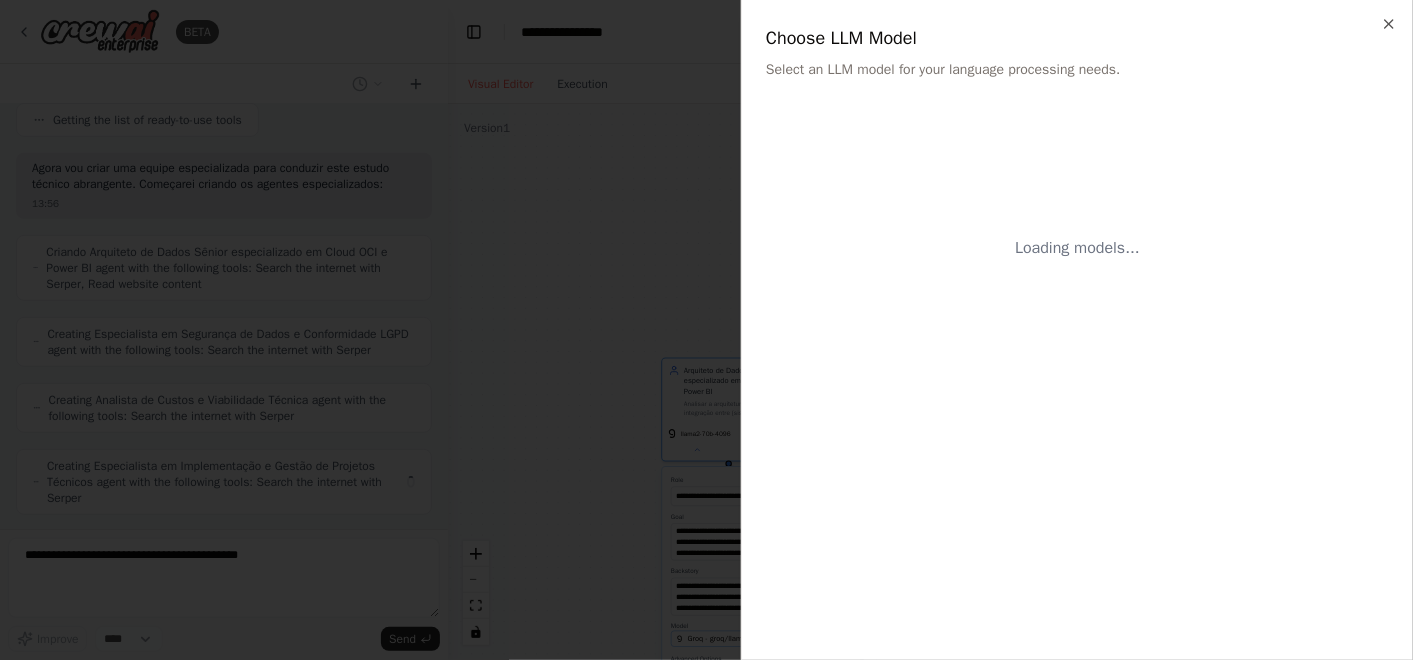 scroll, scrollTop: 627, scrollLeft: 0, axis: vertical 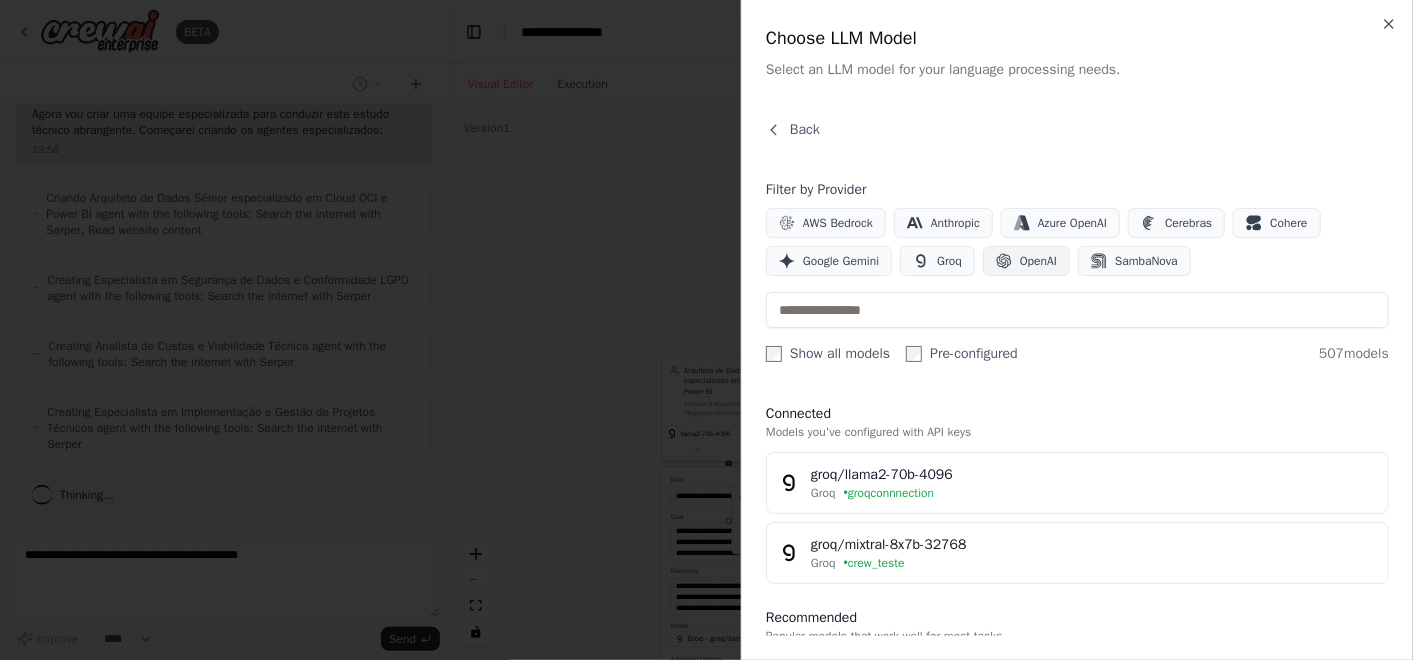 click on "OpenAI" at bounding box center [1026, 261] 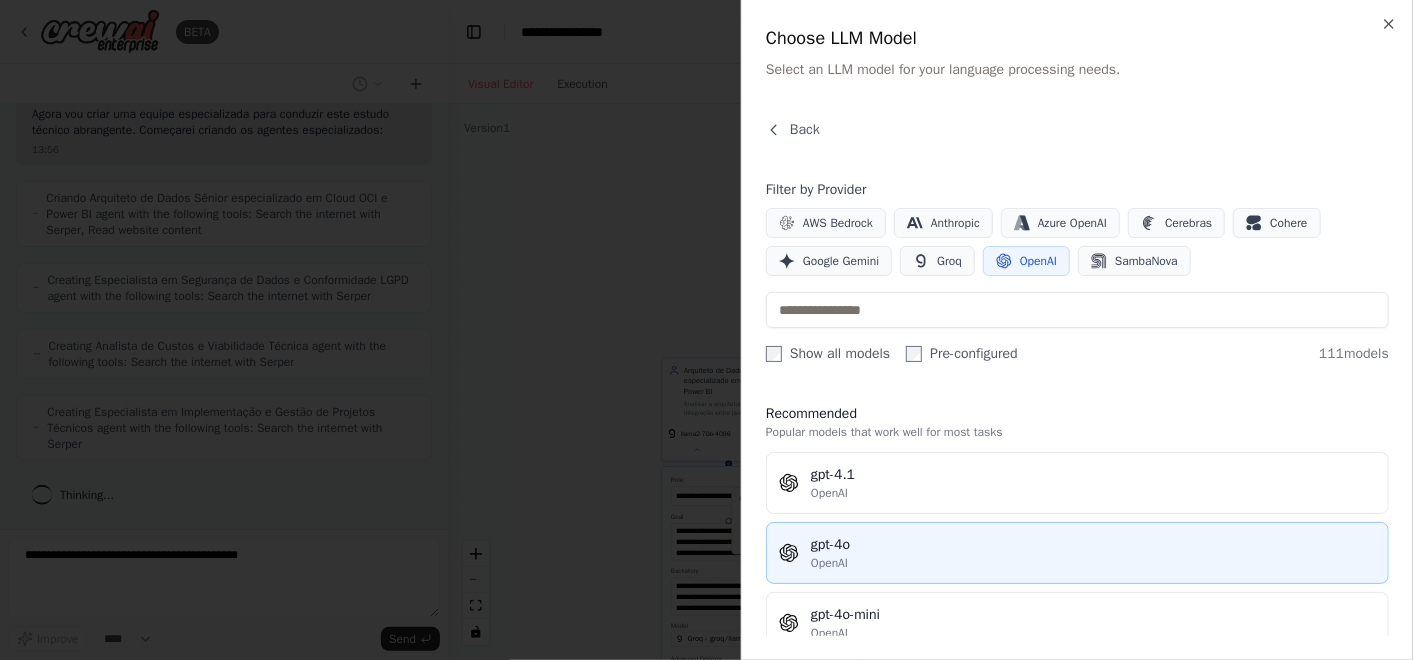click on "gpt-4o" at bounding box center (1093, 545) 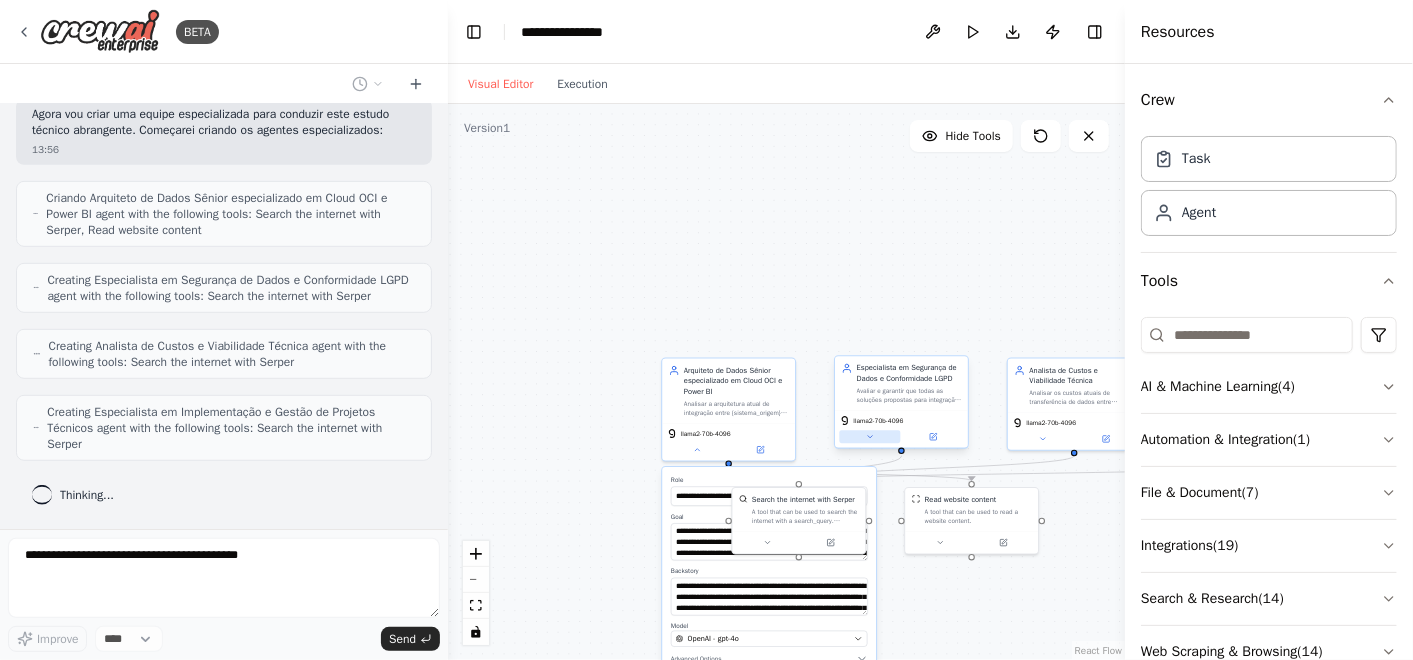 click at bounding box center (870, 436) 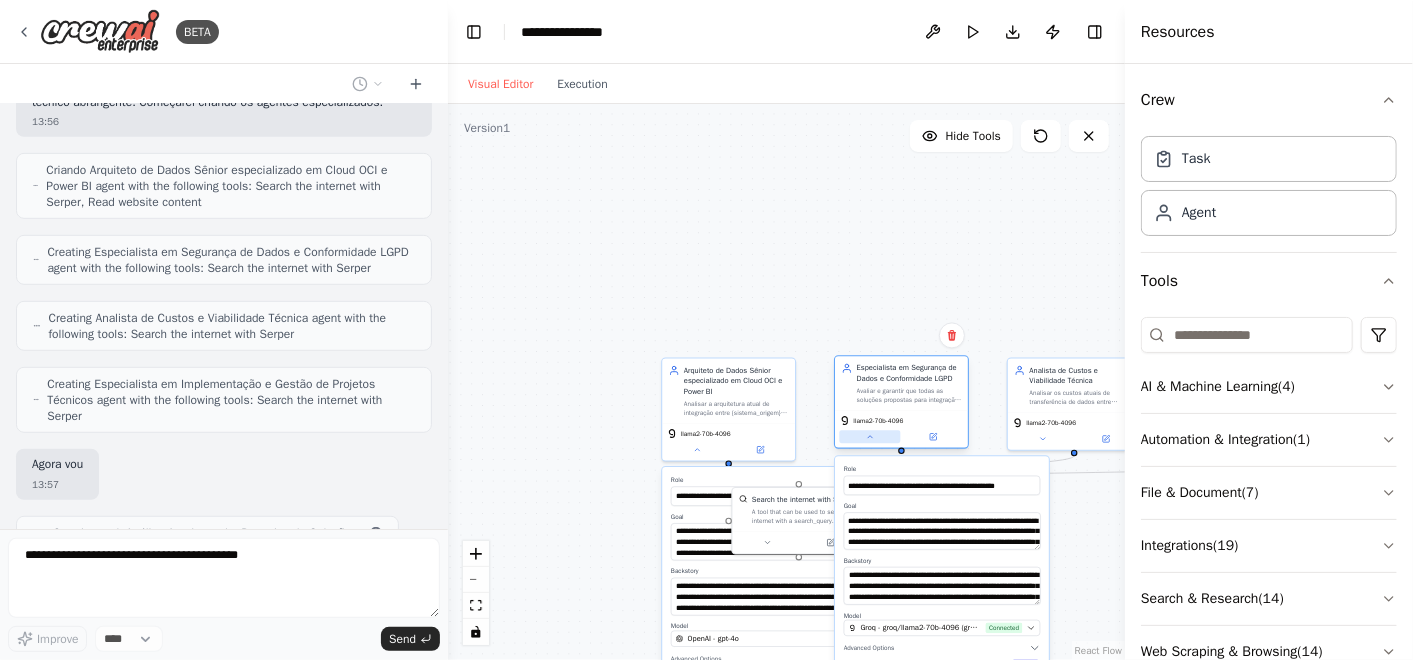 click at bounding box center (870, 436) 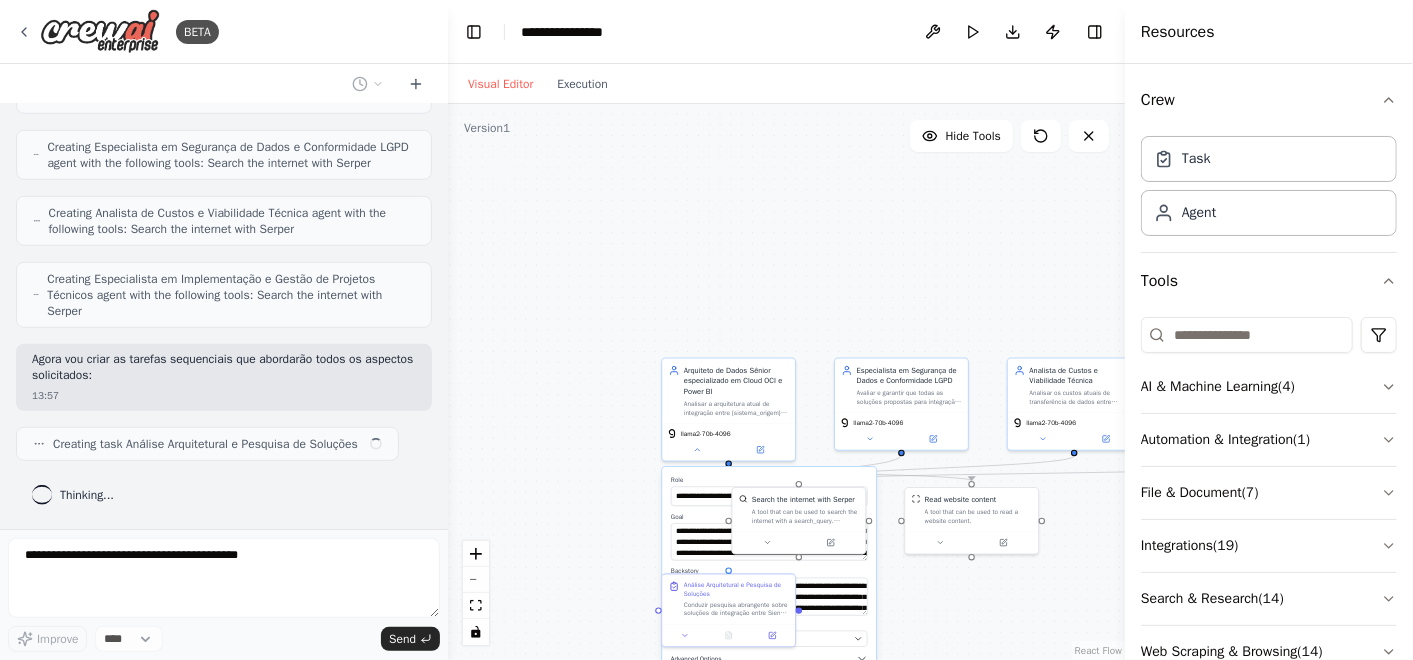 scroll, scrollTop: 759, scrollLeft: 0, axis: vertical 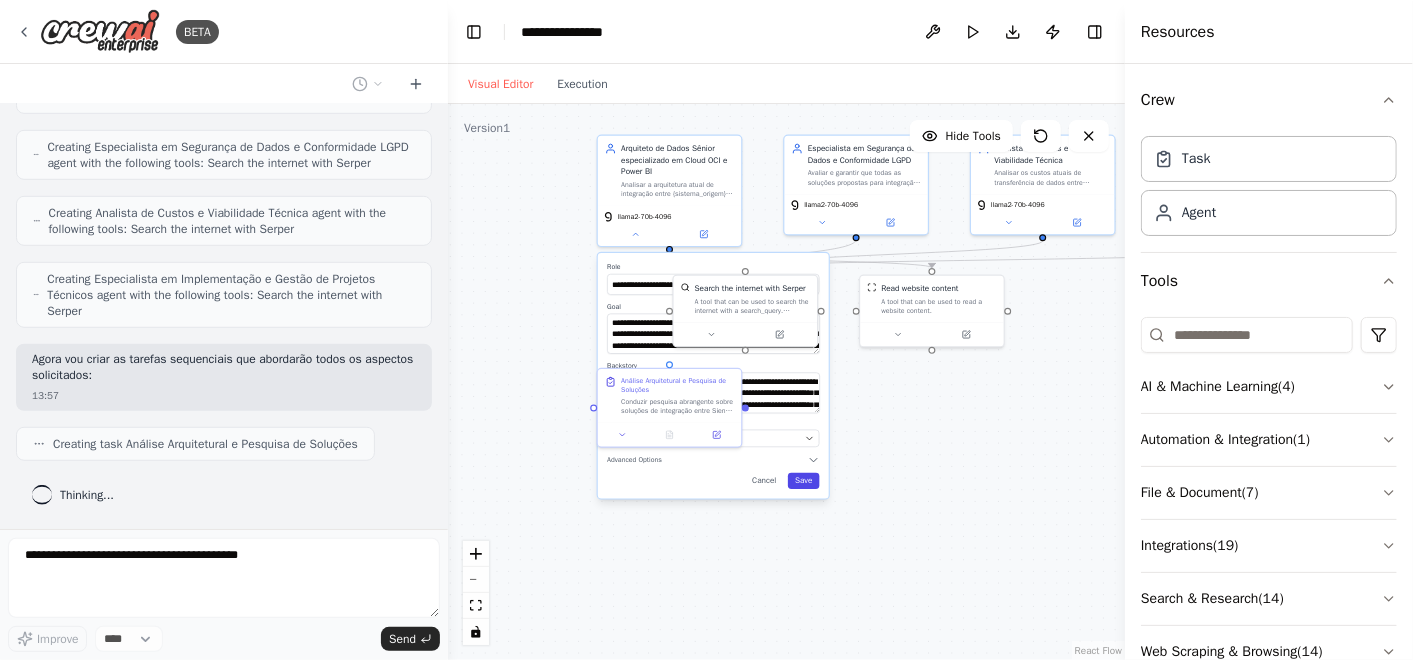 drag, startPoint x: 931, startPoint y: 617, endPoint x: 818, endPoint y: 477, distance: 179.91386 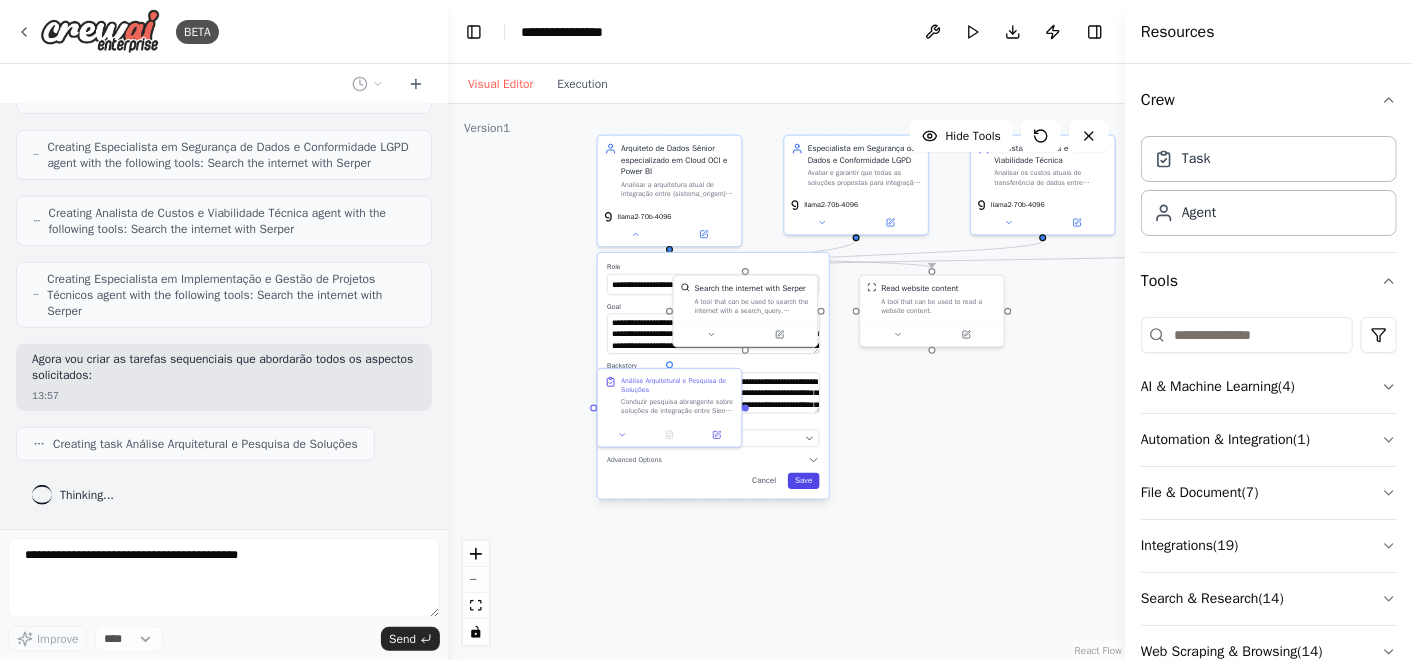 click on ".deletable-edge-delete-btn {
width: 20px;
height: 20px;
border: 0px solid #ffffff;
color: #6b7280;
background-color: #f8fafc;
cursor: pointer;
border-radius: 50%;
font-size: 12px;
padding: 3px;
display: flex;
align-items: center;
justify-content: center;
transition: all 0.2s cubic-bezier(0.4, 0, 0.2, 1);
box-shadow: 0 2px 4px rgba(0, 0, 0, 0.1);
}
.deletable-edge-delete-btn:hover {
background-color: #ef4444;
color: #ffffff;
border-color: #dc2626;
transform: scale(1.1);
box-shadow: 0 4px 12px rgba(239, 68, 68, 0.4);
}
.deletable-edge-delete-btn:active {
transform: scale(0.95);
box-shadow: 0 2px 4px rgba(239, 68, 68, 0.3);
}
Arquiteto de Dados Sênior especializado em Cloud OCI e Power BI Role" at bounding box center [786, 382] 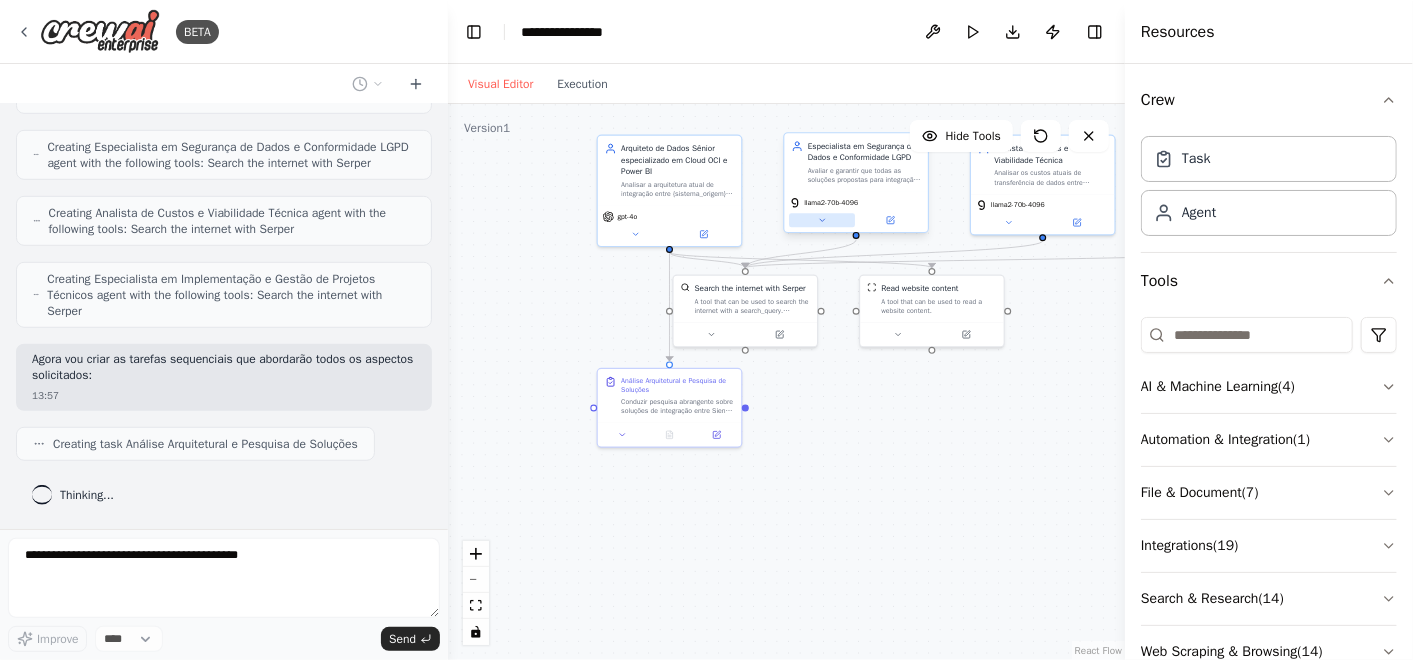 click 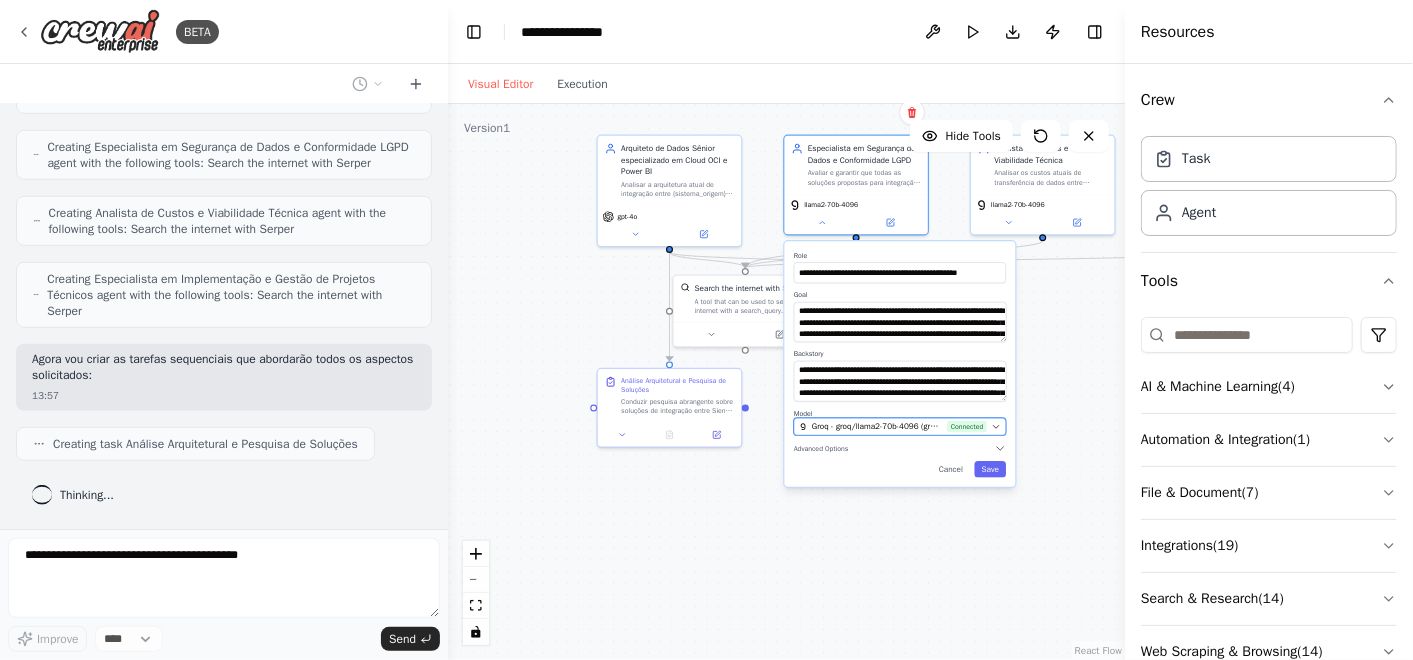 click on "Groq - groq/llama2-70b-4096 (groqconnnection)" at bounding box center [877, 427] 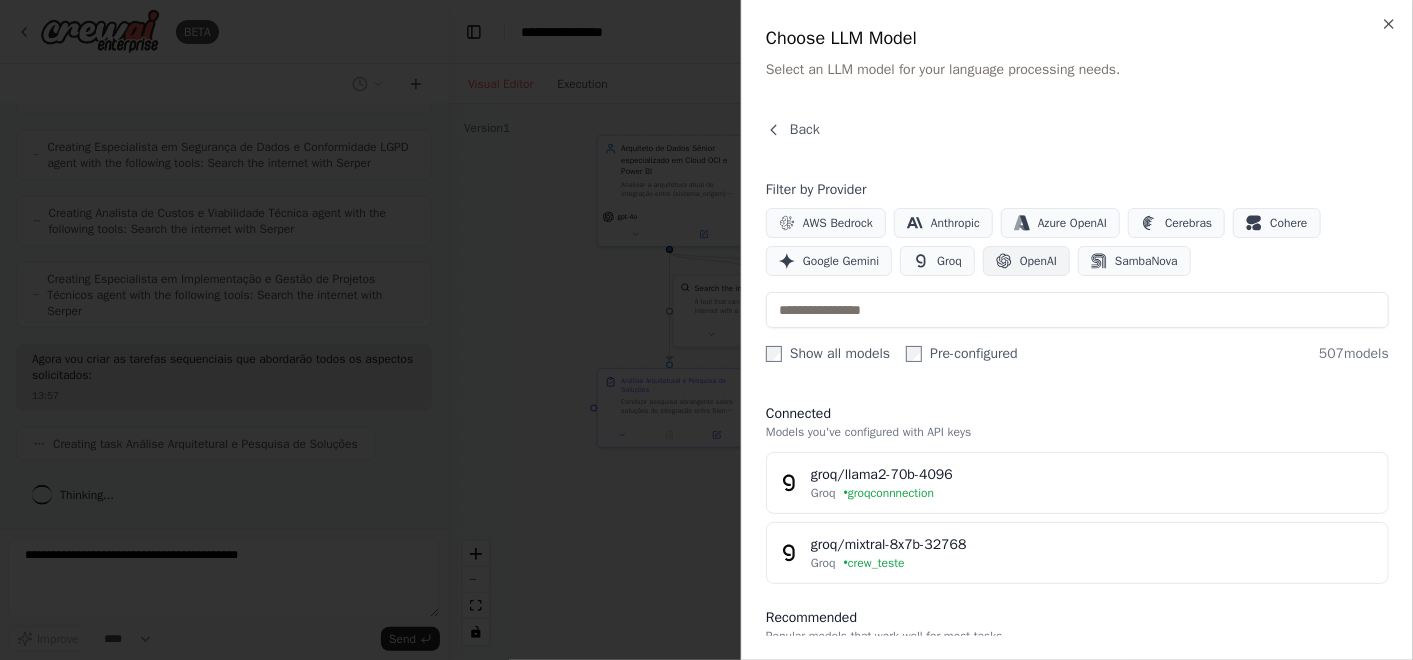 click on "OpenAI" at bounding box center [1038, 261] 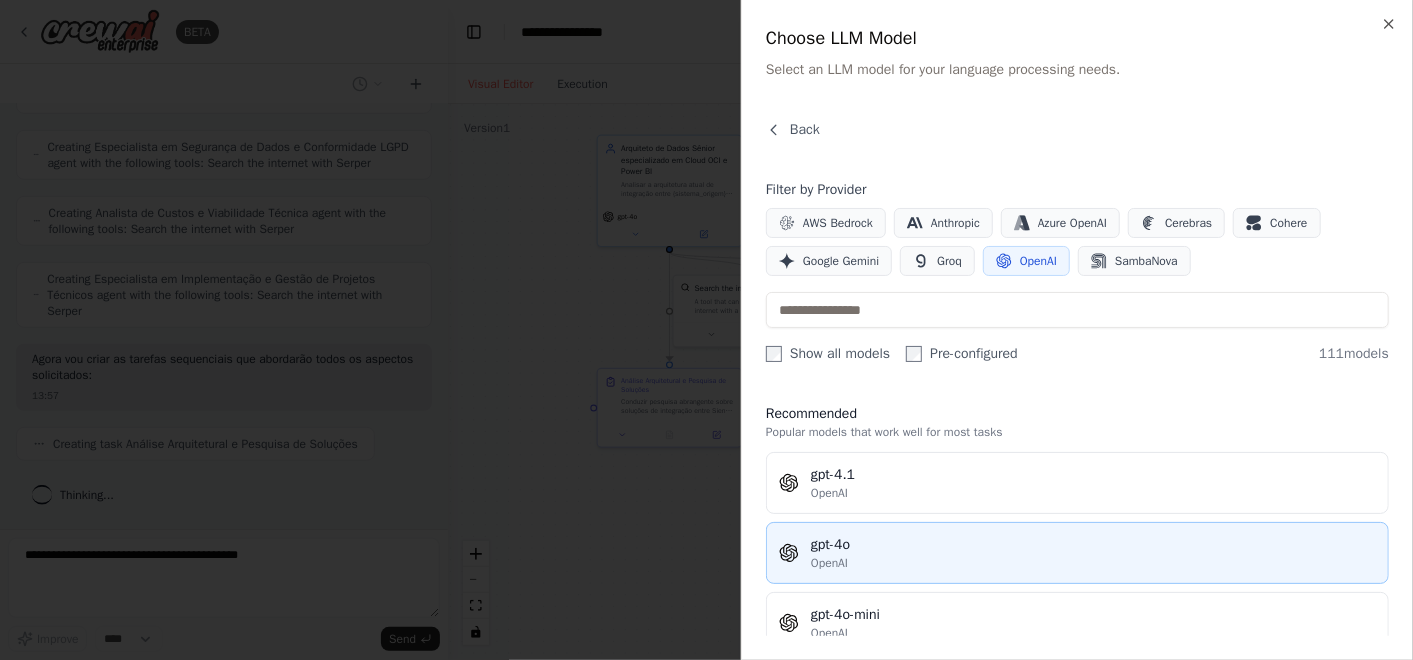 click on "gpt-4o" at bounding box center [1093, 545] 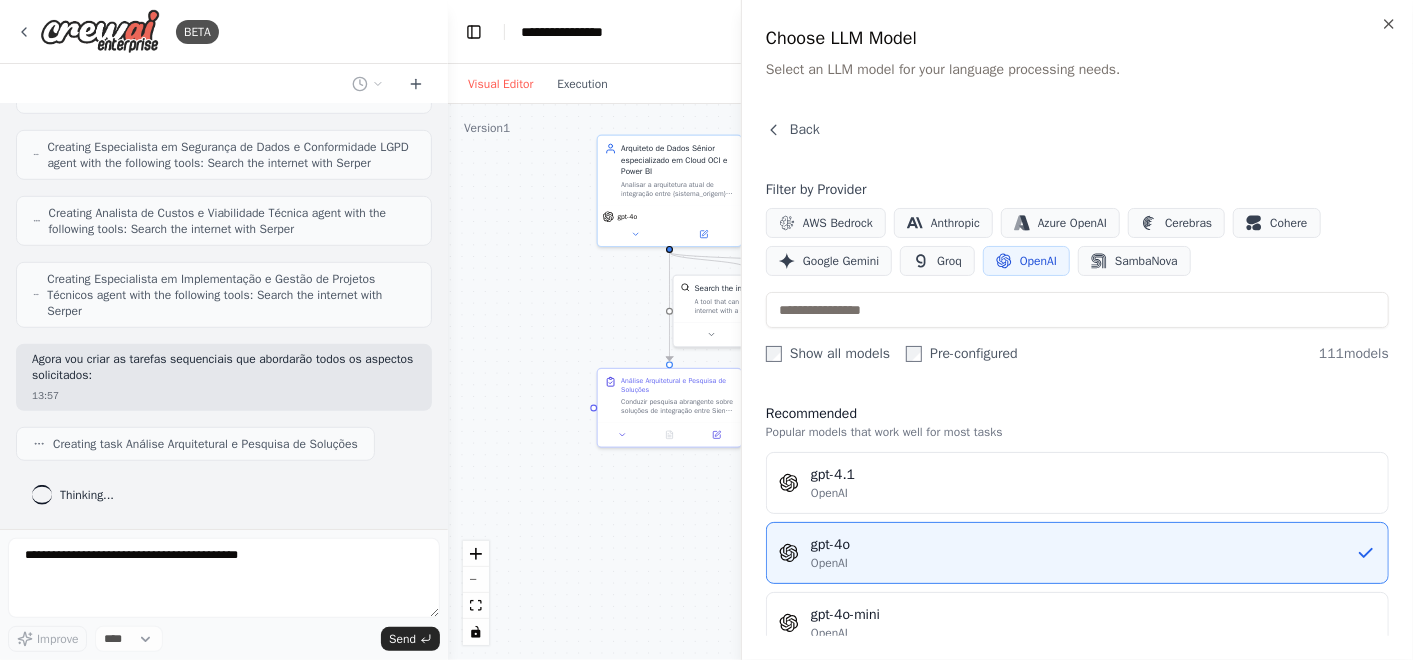 scroll, scrollTop: 808, scrollLeft: 0, axis: vertical 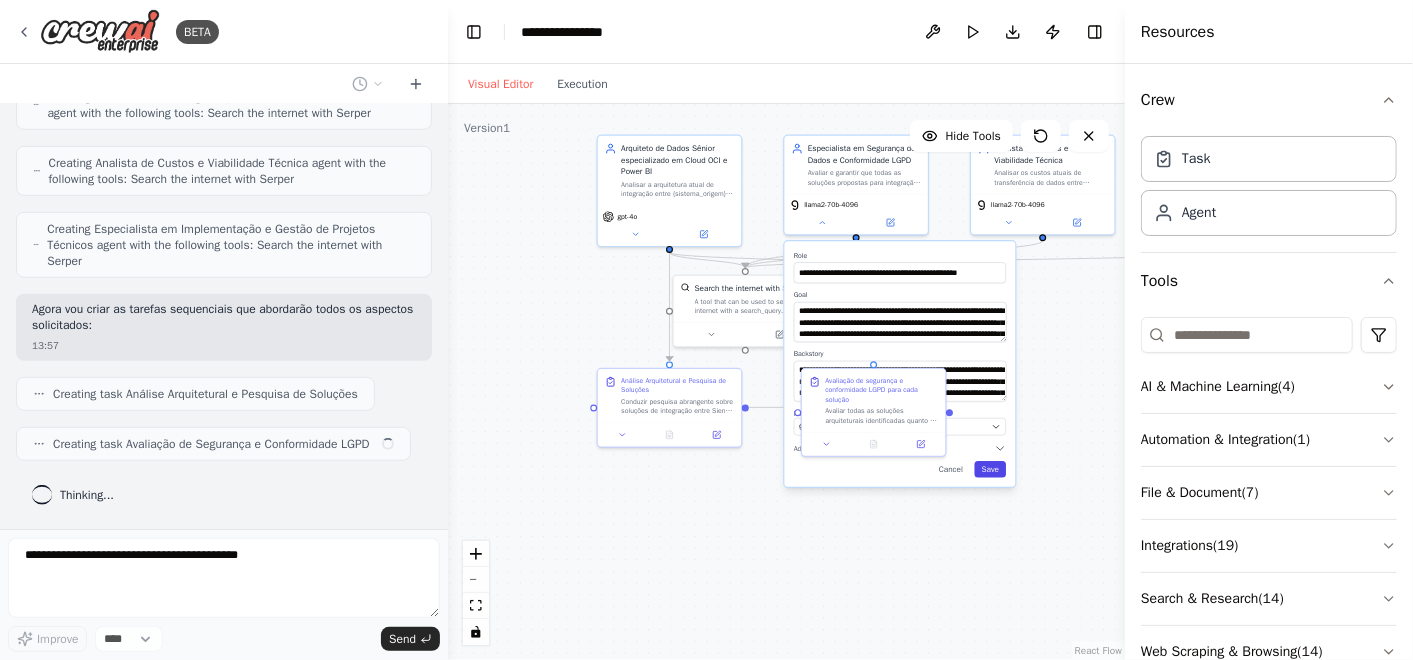 click on "Save" at bounding box center [990, 469] 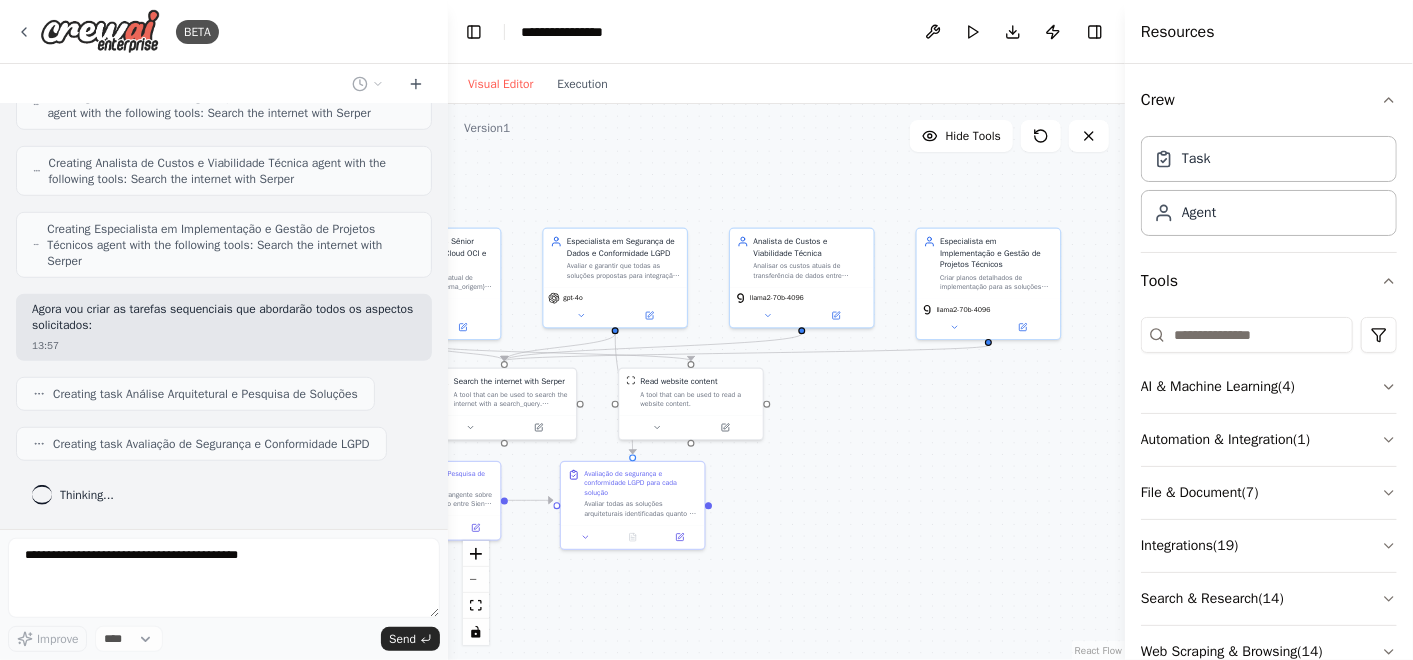 drag, startPoint x: 1028, startPoint y: 488, endPoint x: 788, endPoint y: 581, distance: 257.38882 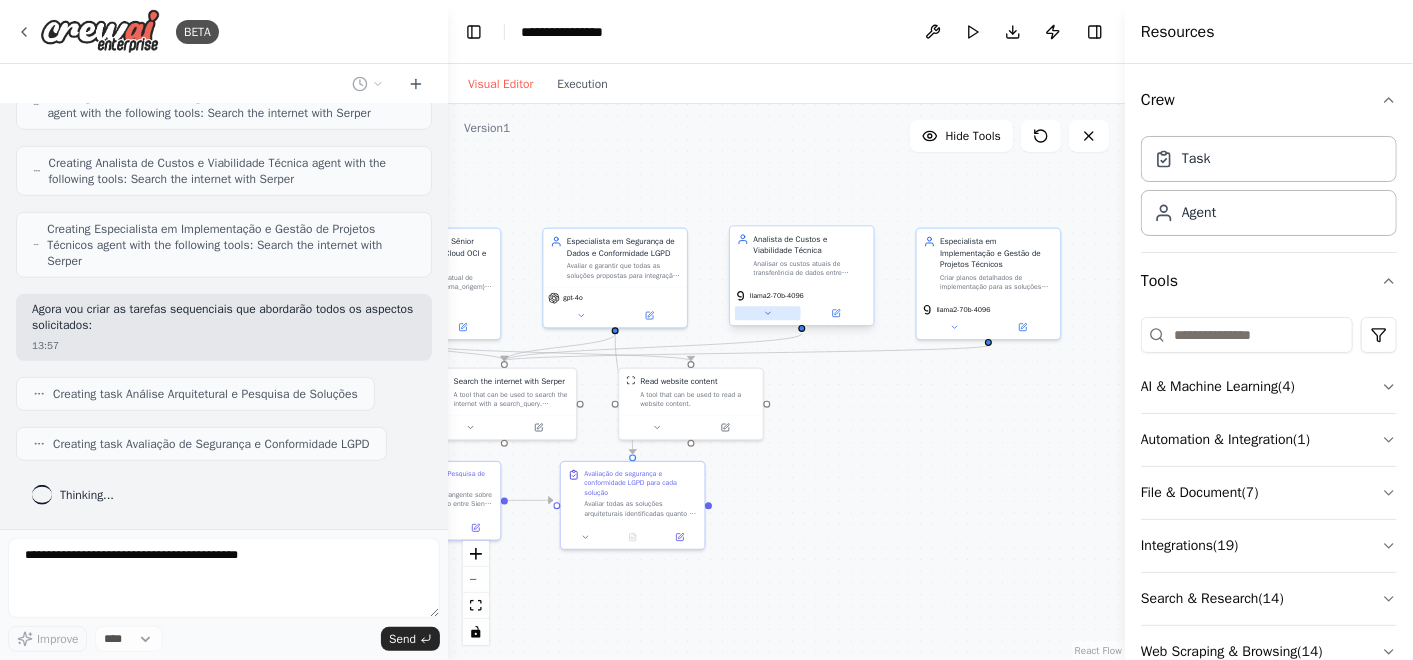 click at bounding box center [768, 313] 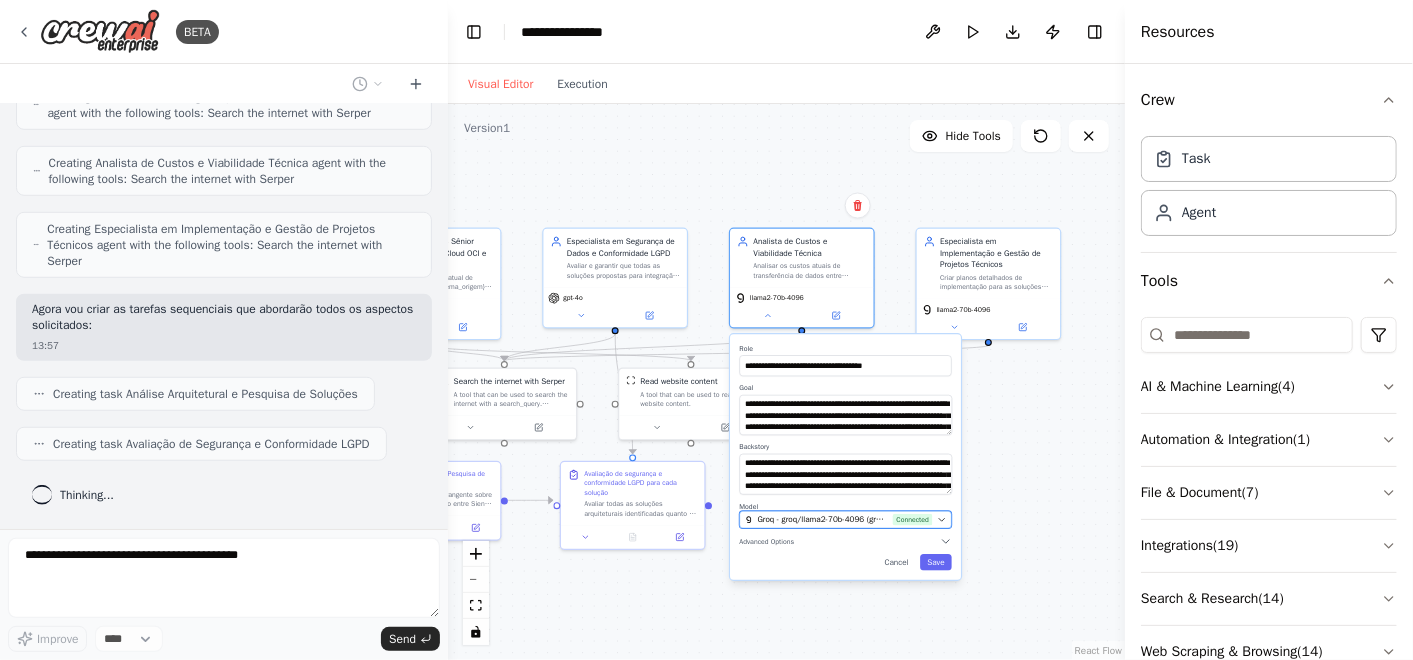 click on "Connected" at bounding box center (913, 520) 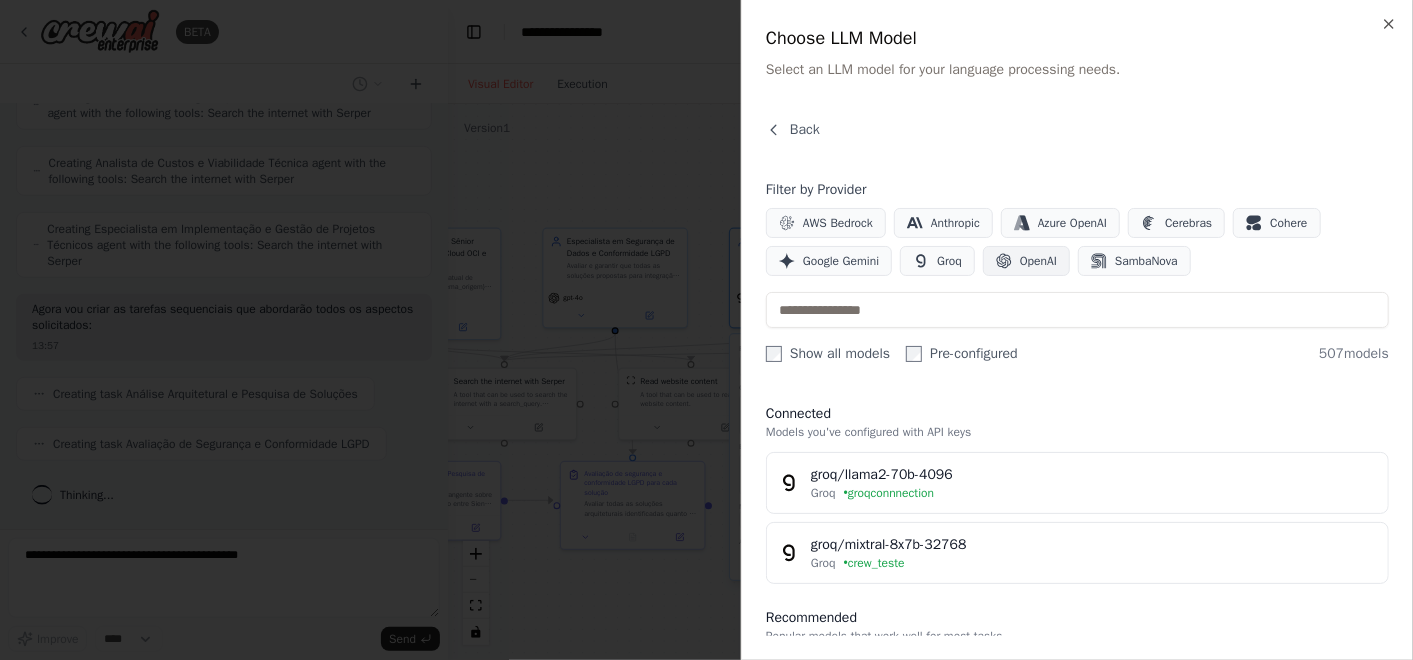click on "OpenAI" at bounding box center (1038, 261) 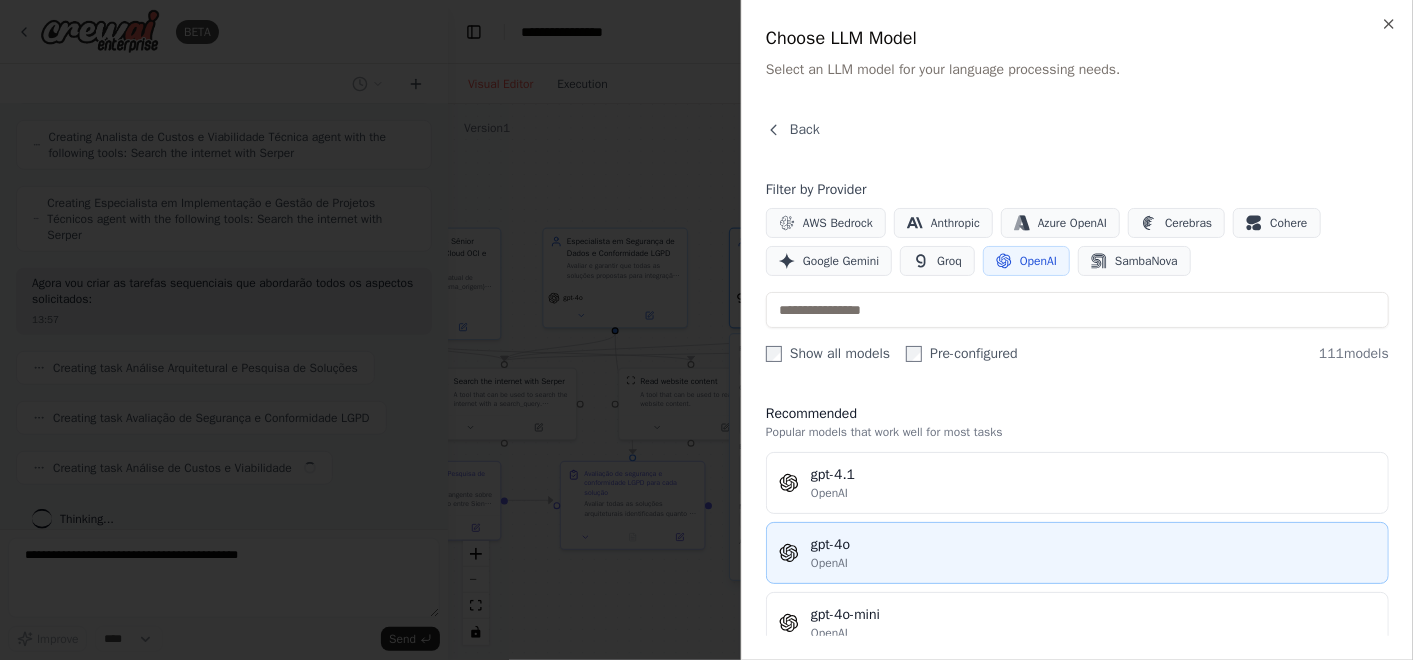 scroll, scrollTop: 857, scrollLeft: 0, axis: vertical 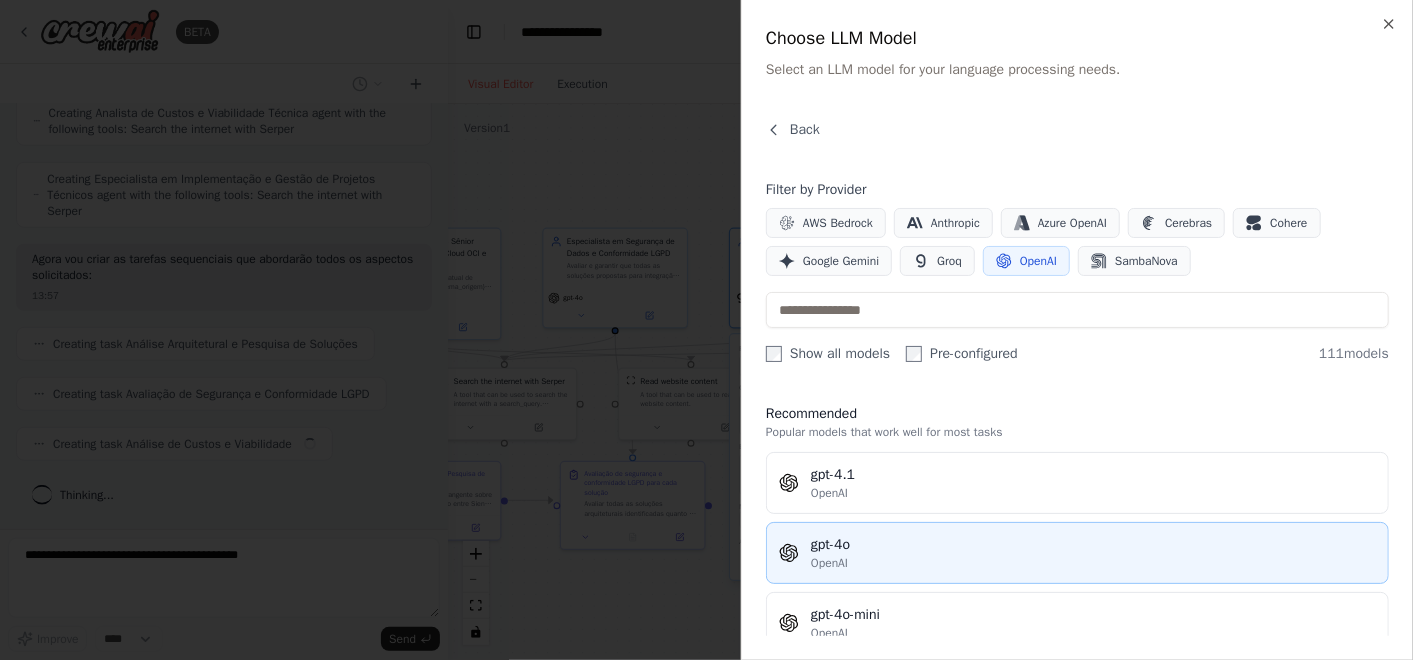 click on "gpt-4o" at bounding box center (1093, 545) 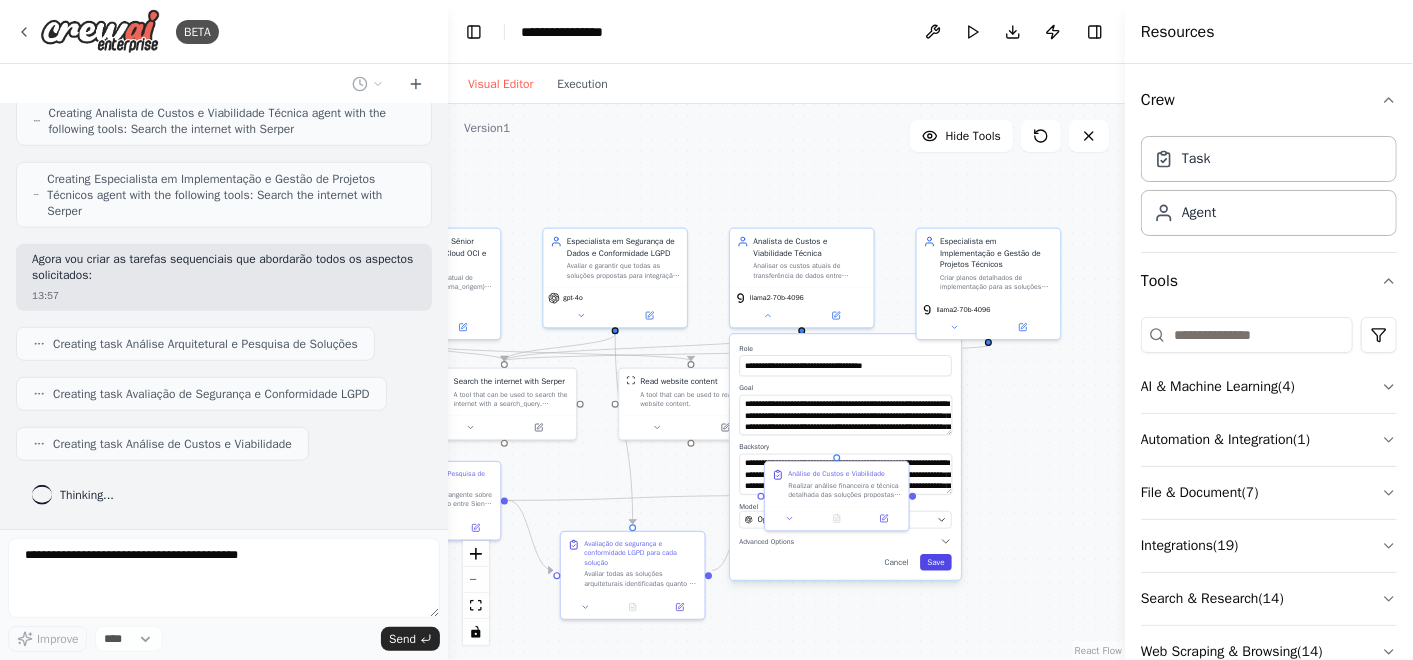 click on "Save" at bounding box center (935, 562) 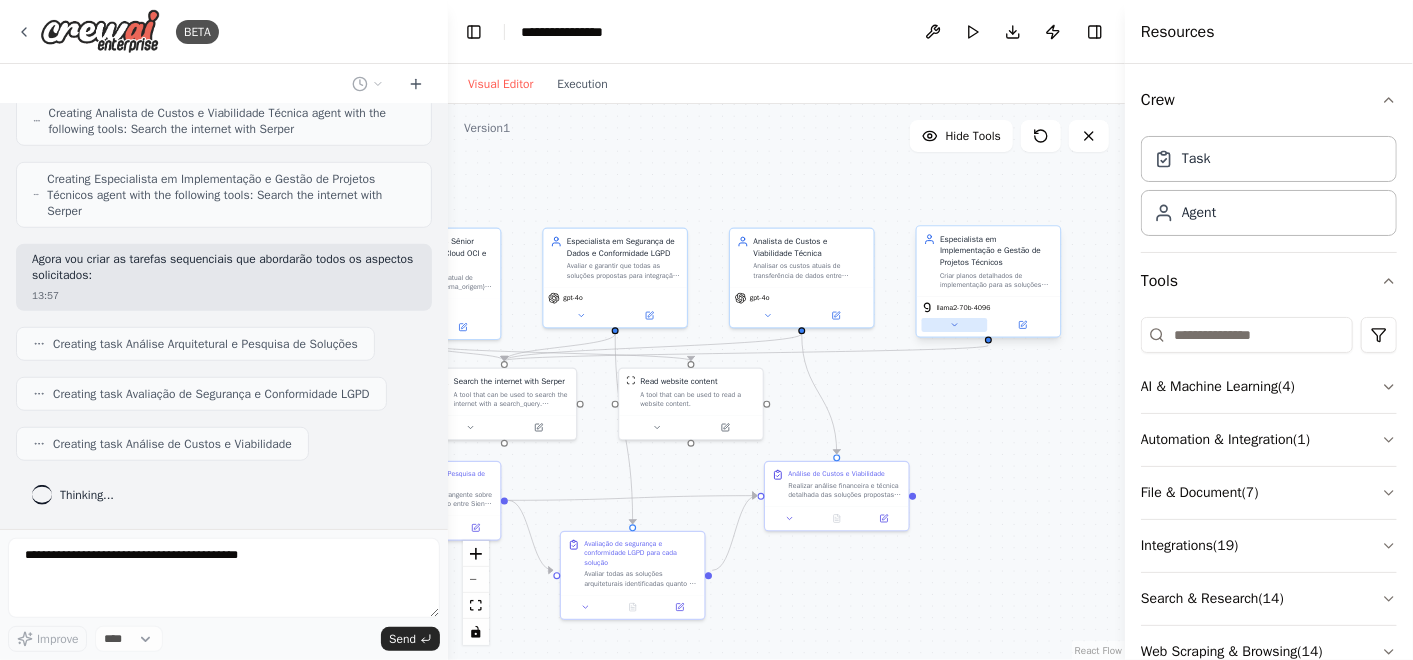 click 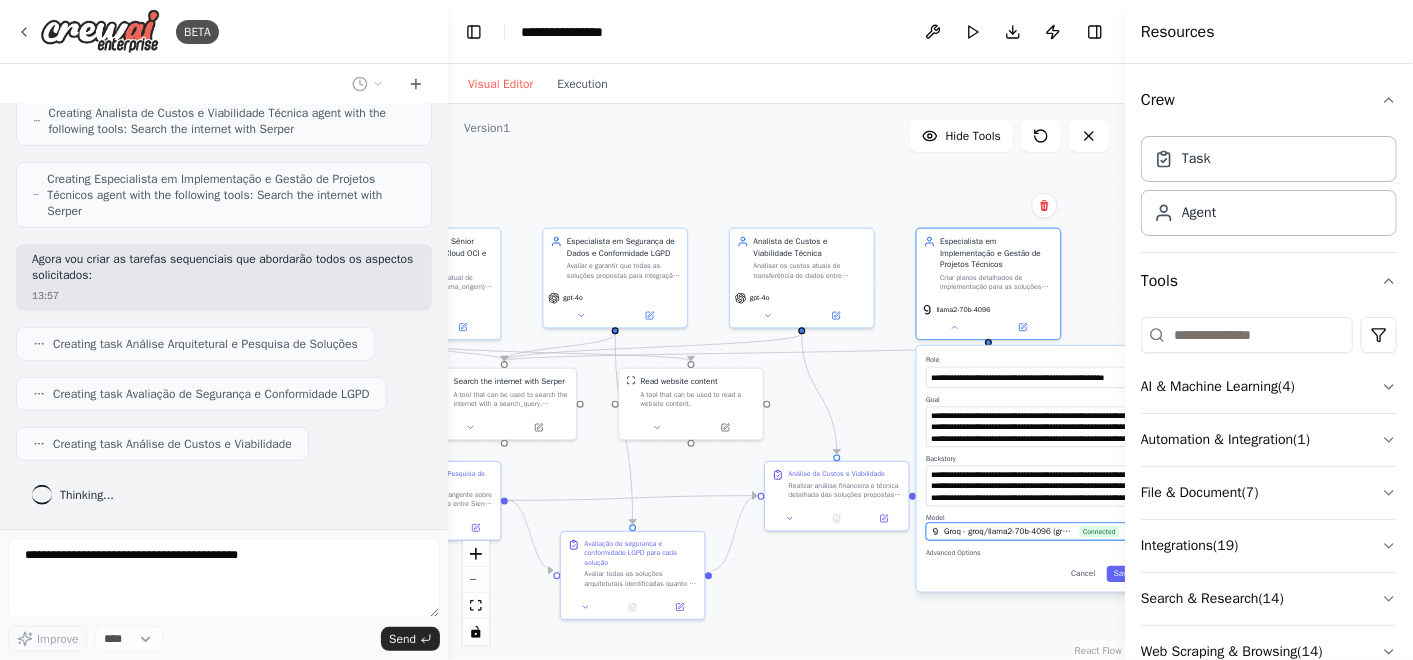 click on "Connected" at bounding box center (1100, 532) 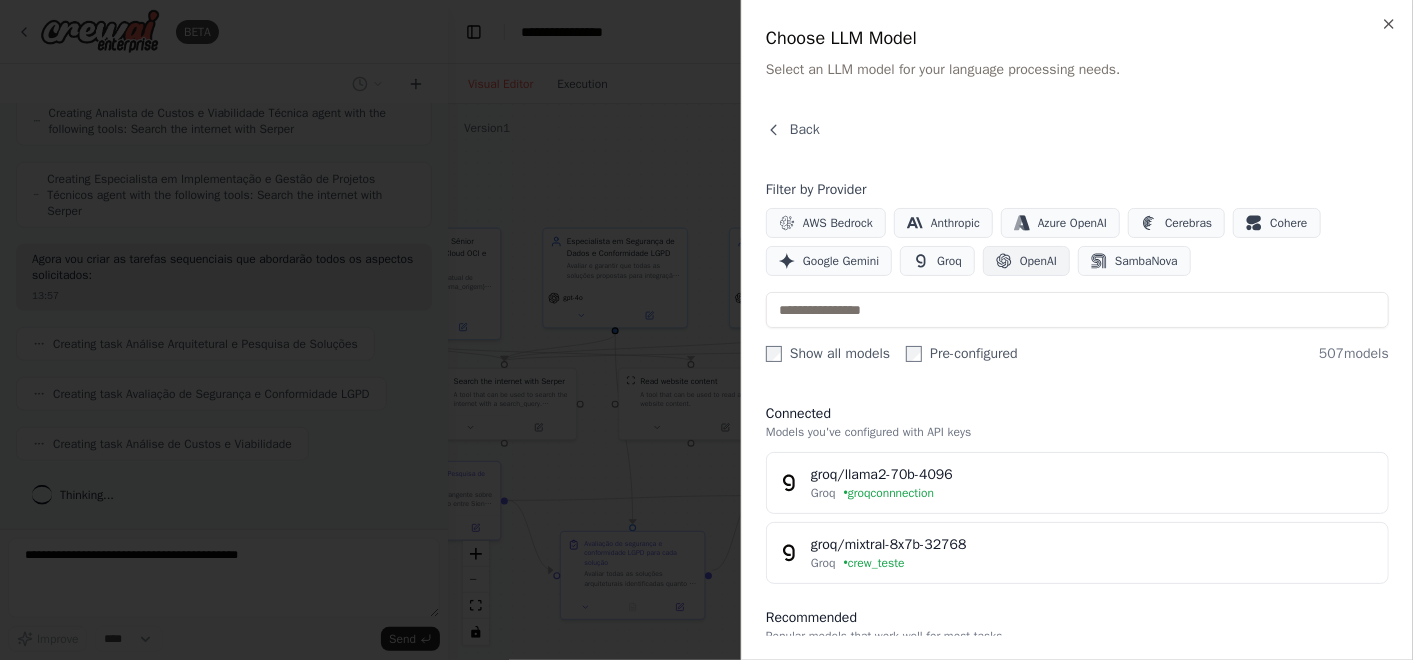 click on "OpenAI" at bounding box center [1038, 261] 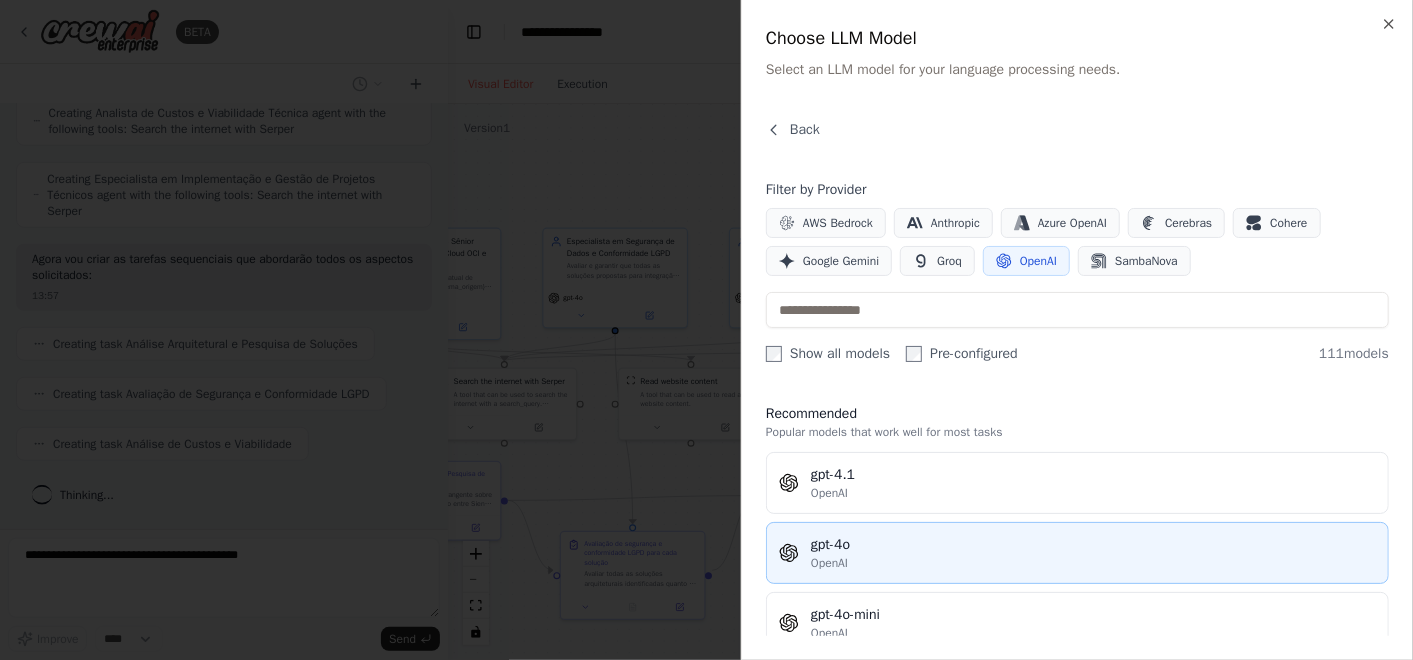 click on "gpt-4o" at bounding box center (1093, 545) 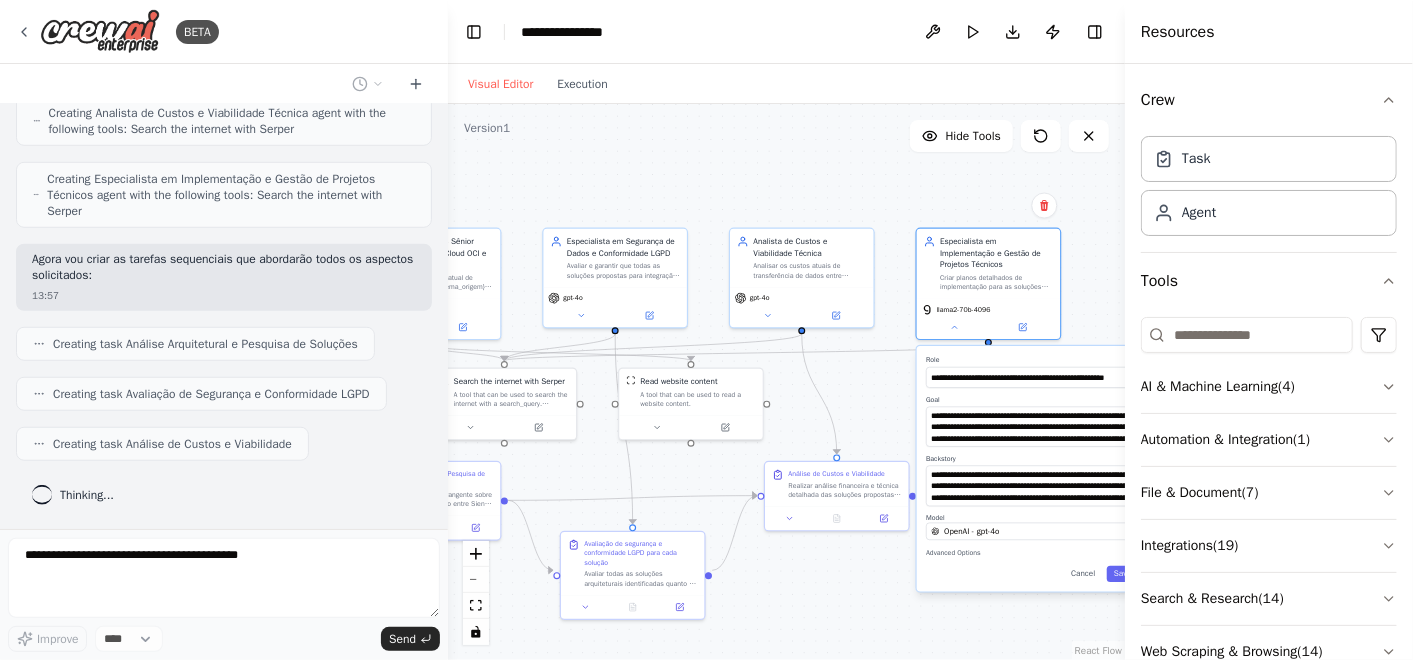 scroll, scrollTop: 907, scrollLeft: 0, axis: vertical 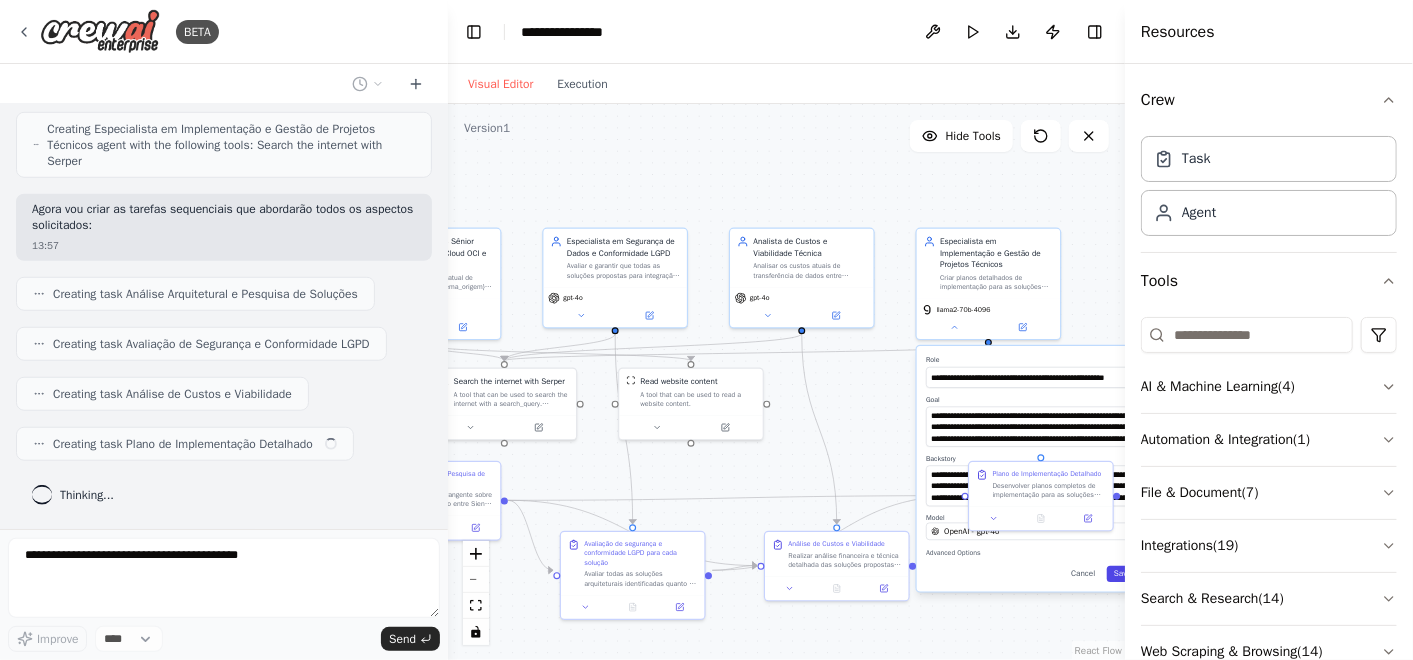 click on "Save" at bounding box center (1122, 574) 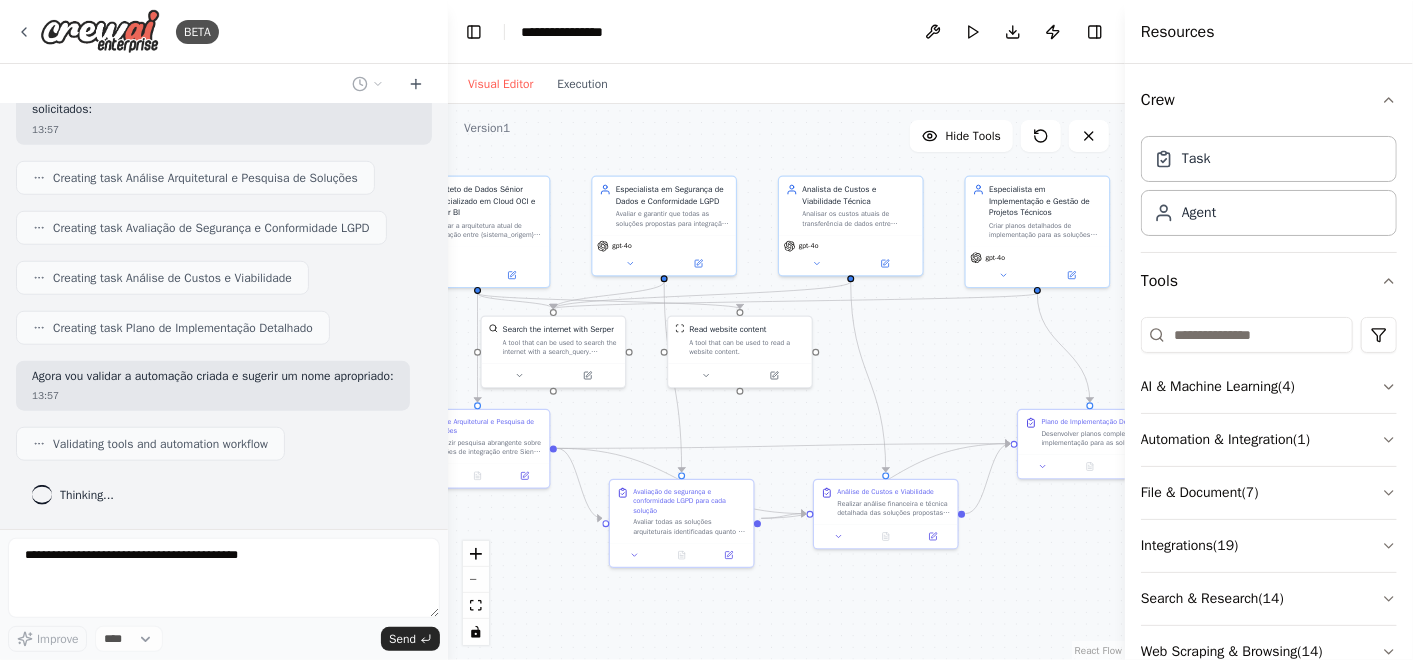 scroll, scrollTop: 1104, scrollLeft: 0, axis: vertical 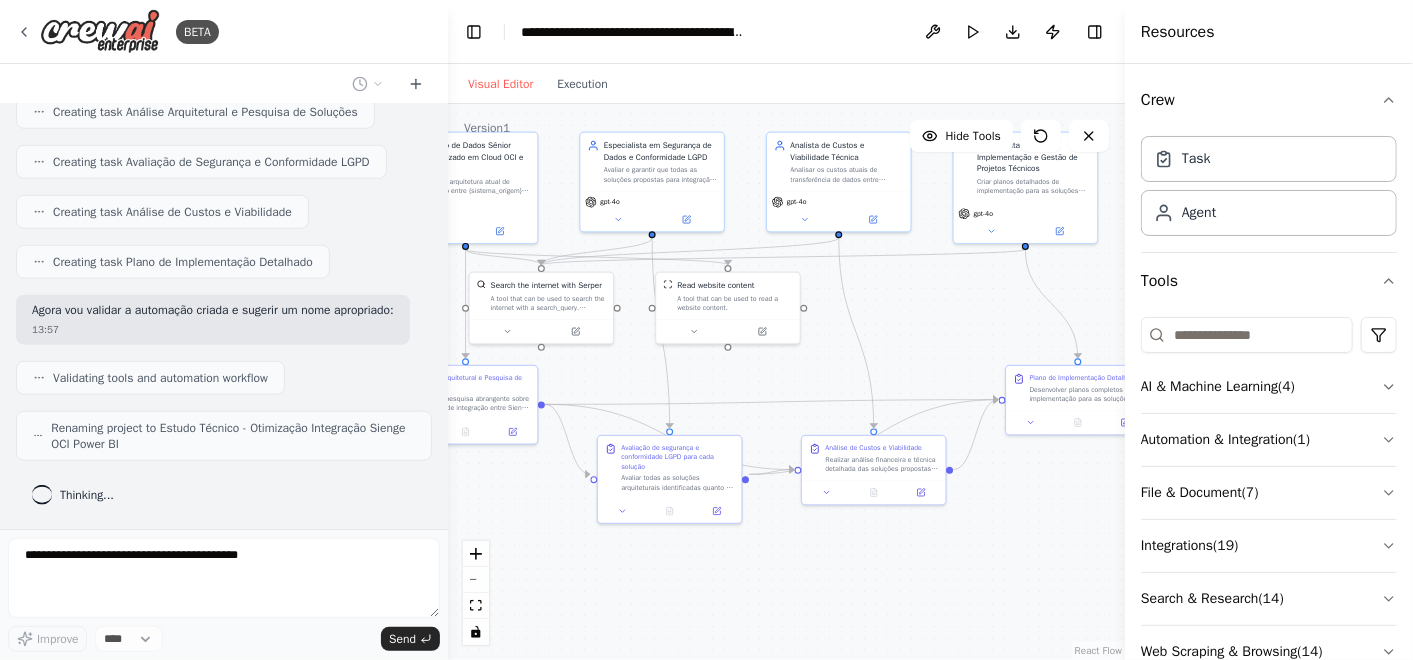 drag, startPoint x: 988, startPoint y: 587, endPoint x: 965, endPoint y: 554, distance: 40.22437 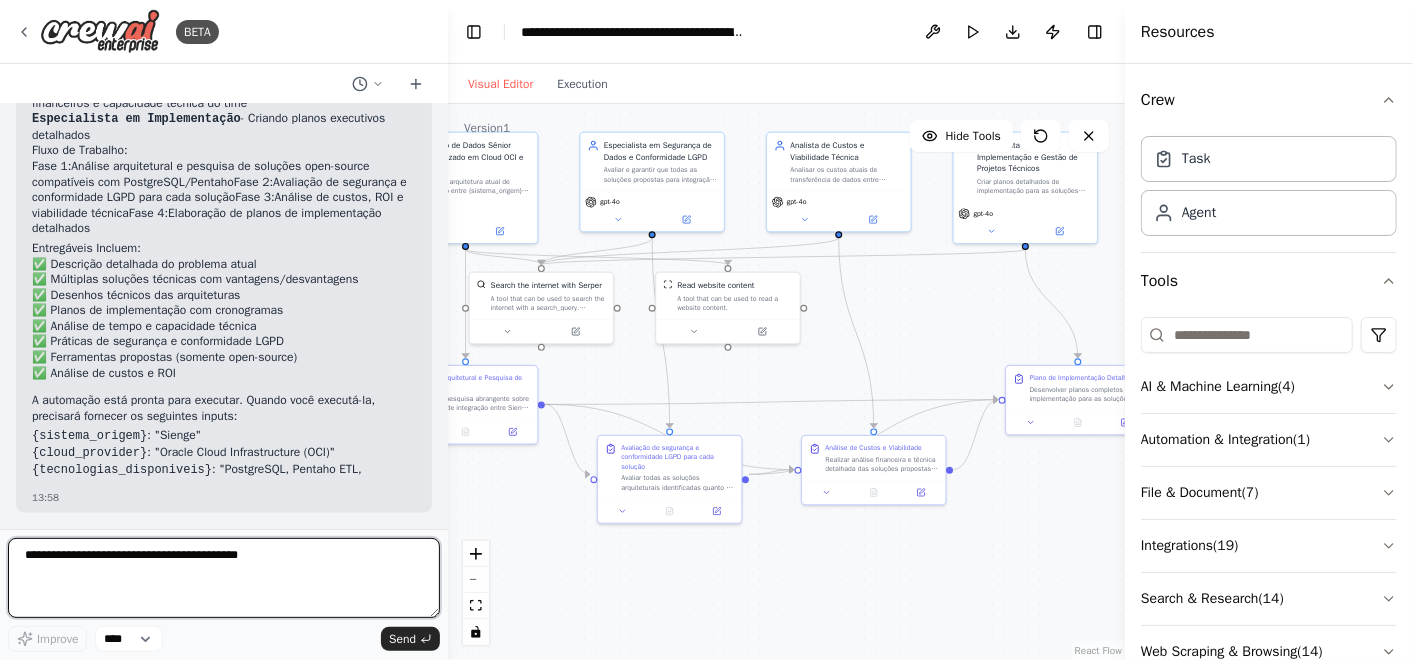 scroll, scrollTop: 1675, scrollLeft: 0, axis: vertical 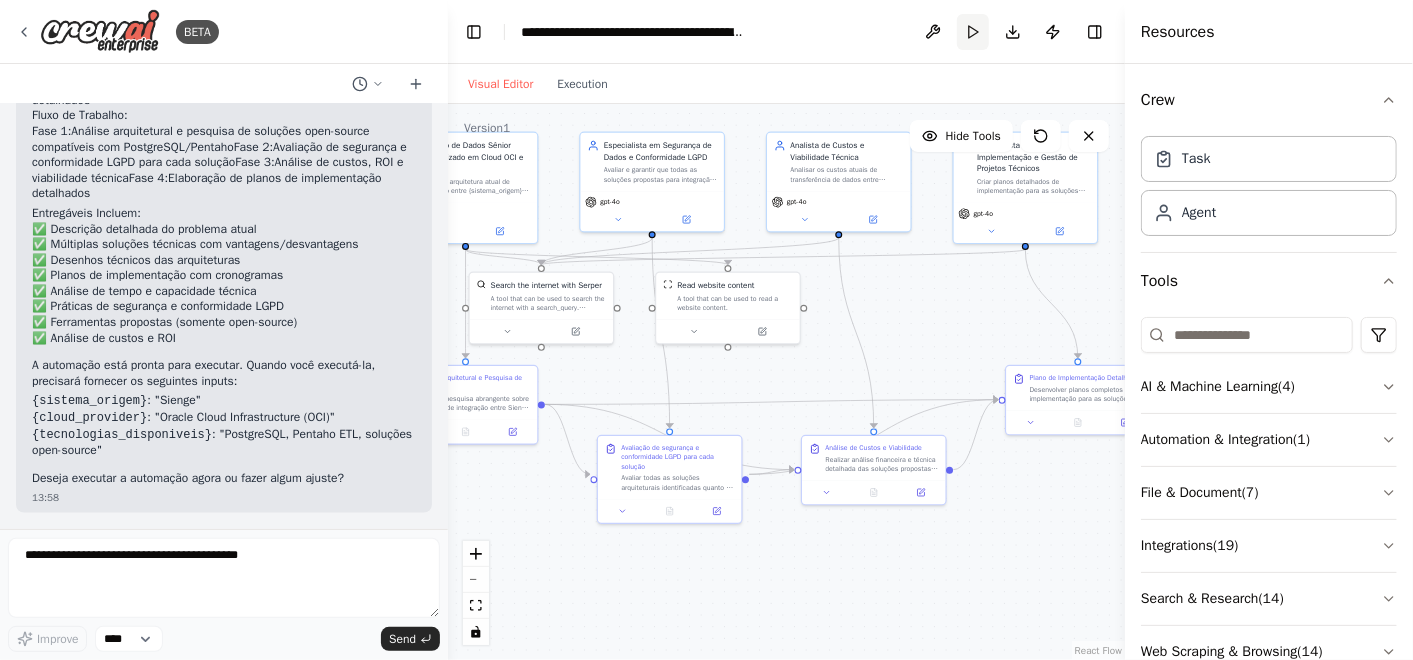 click on "Run" at bounding box center [973, 32] 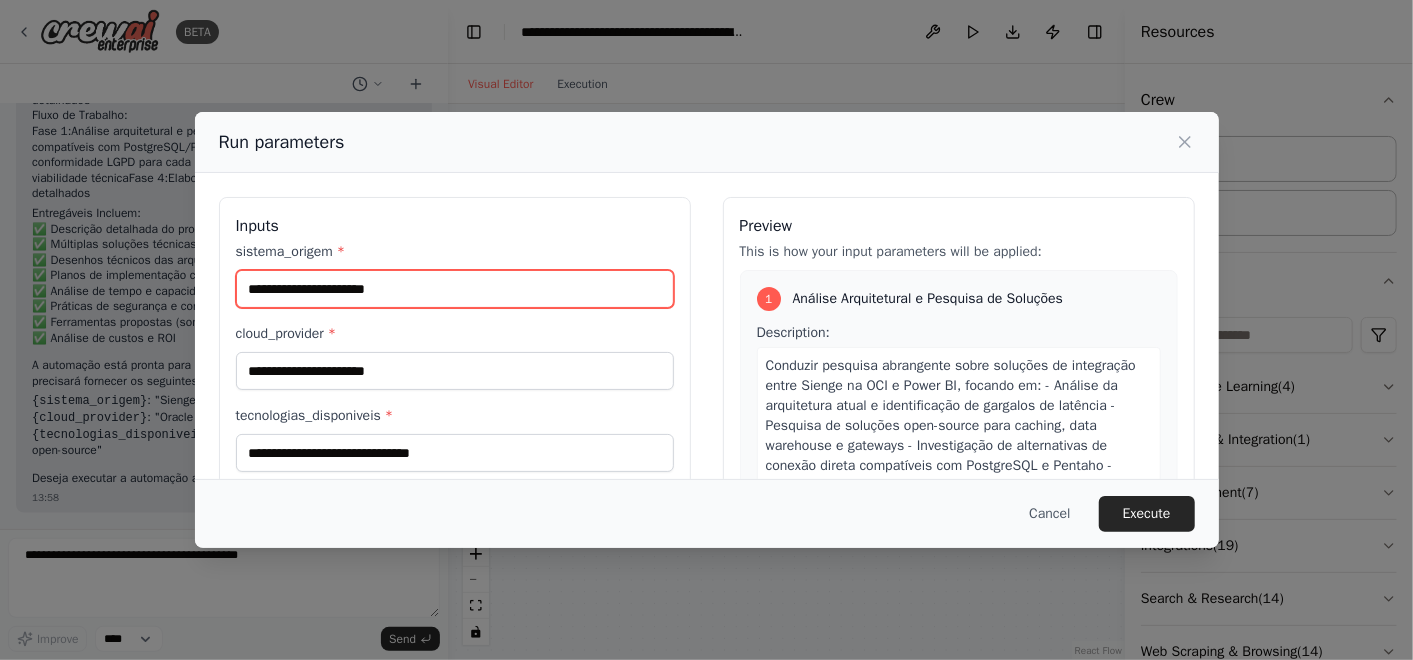 click on "sistema_origem *" at bounding box center [455, 289] 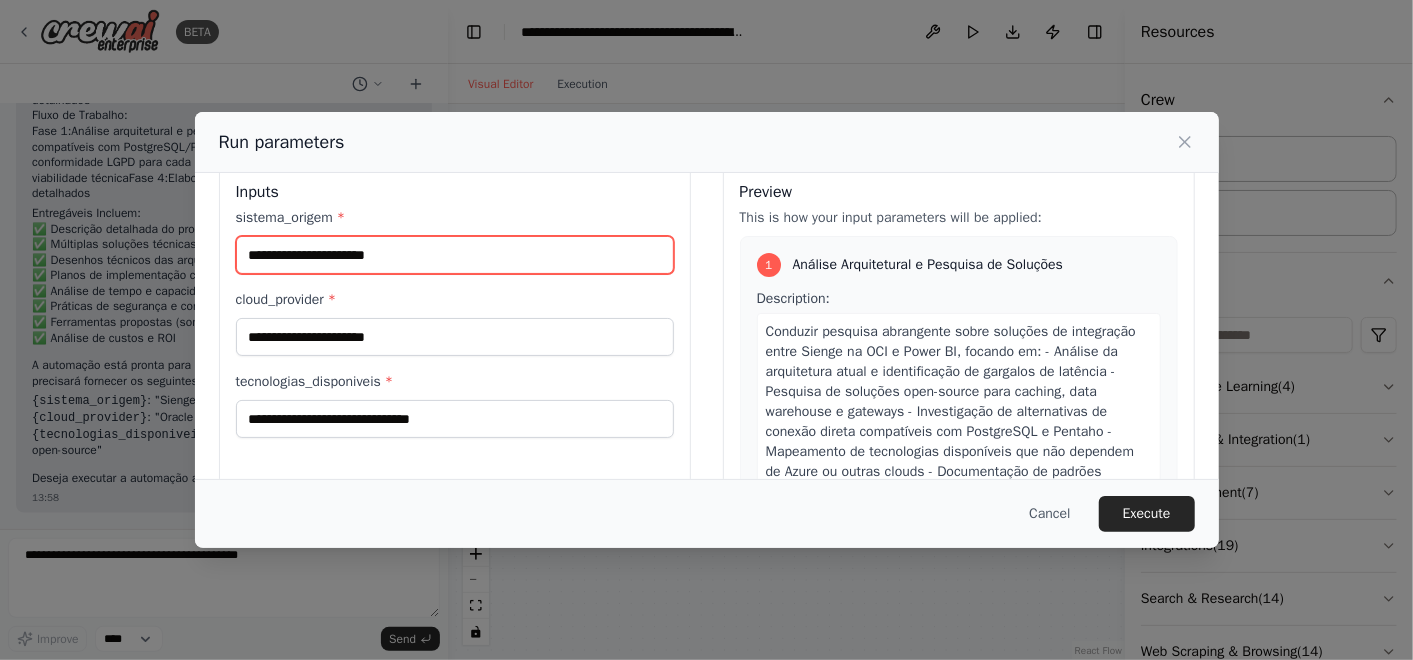 scroll, scrollTop: 0, scrollLeft: 0, axis: both 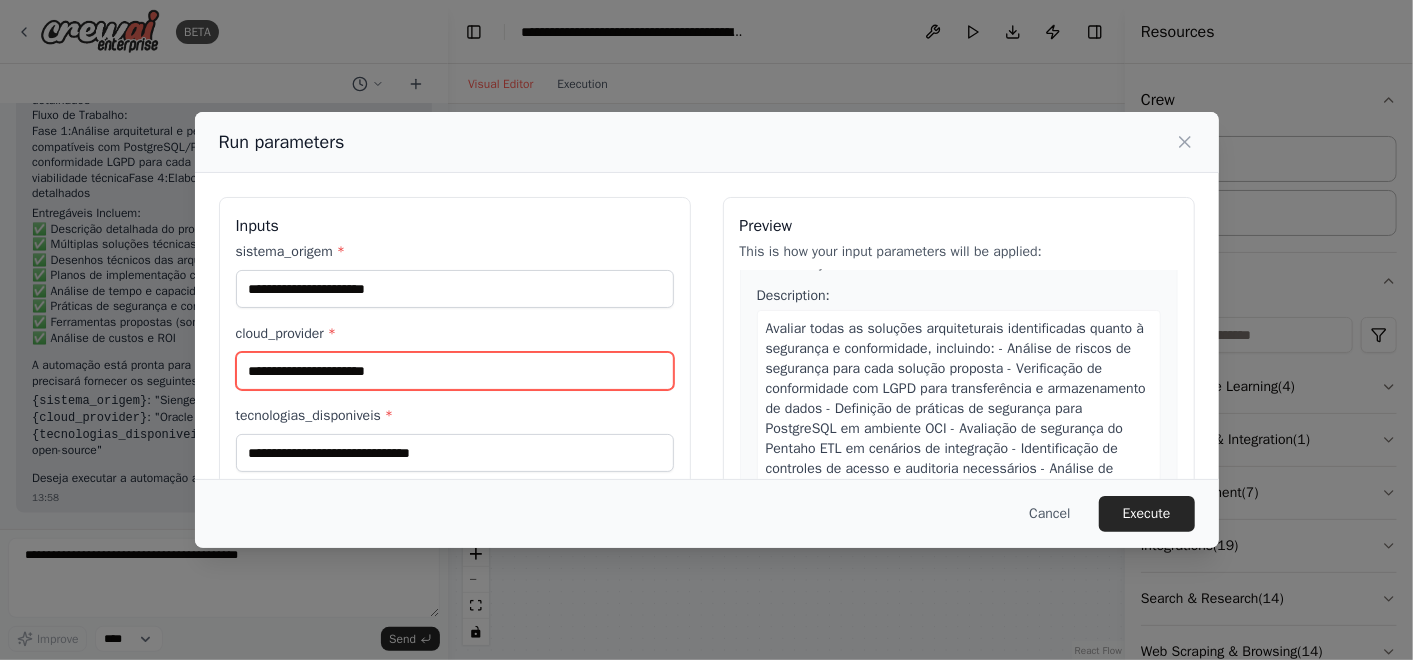 click on "cloud_provider *" at bounding box center (455, 371) 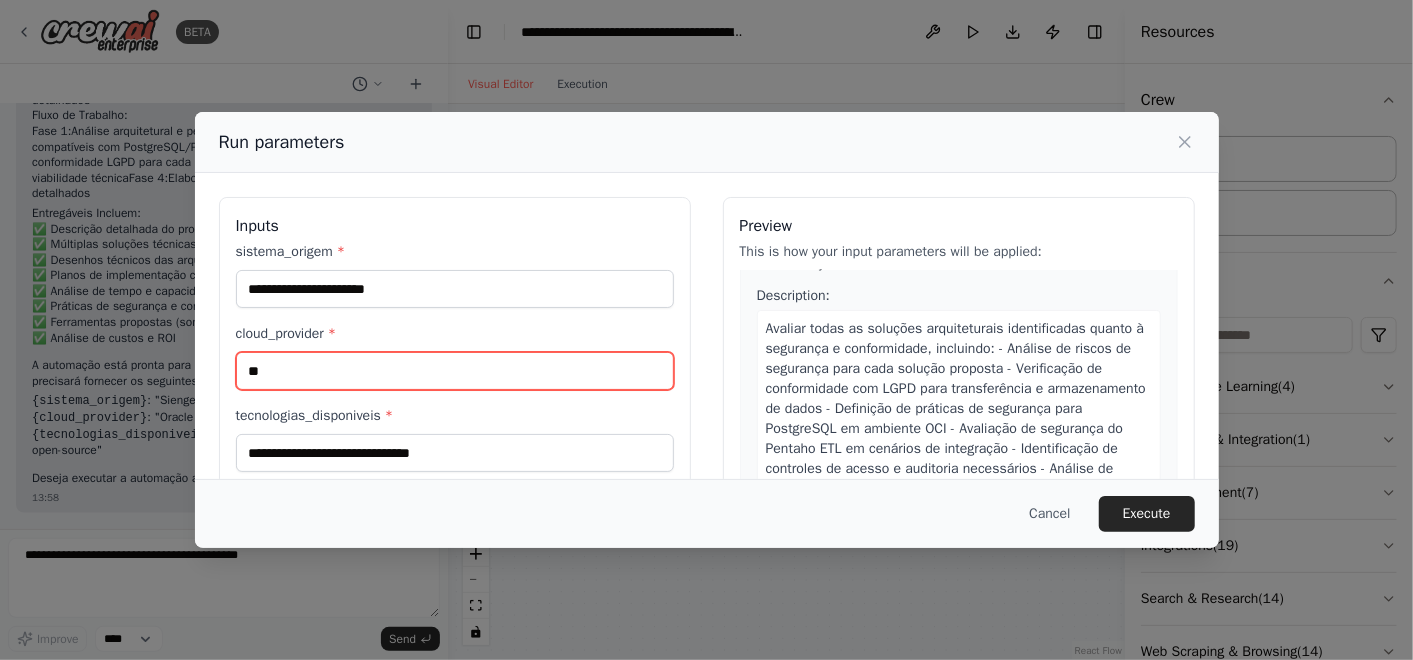 type on "*" 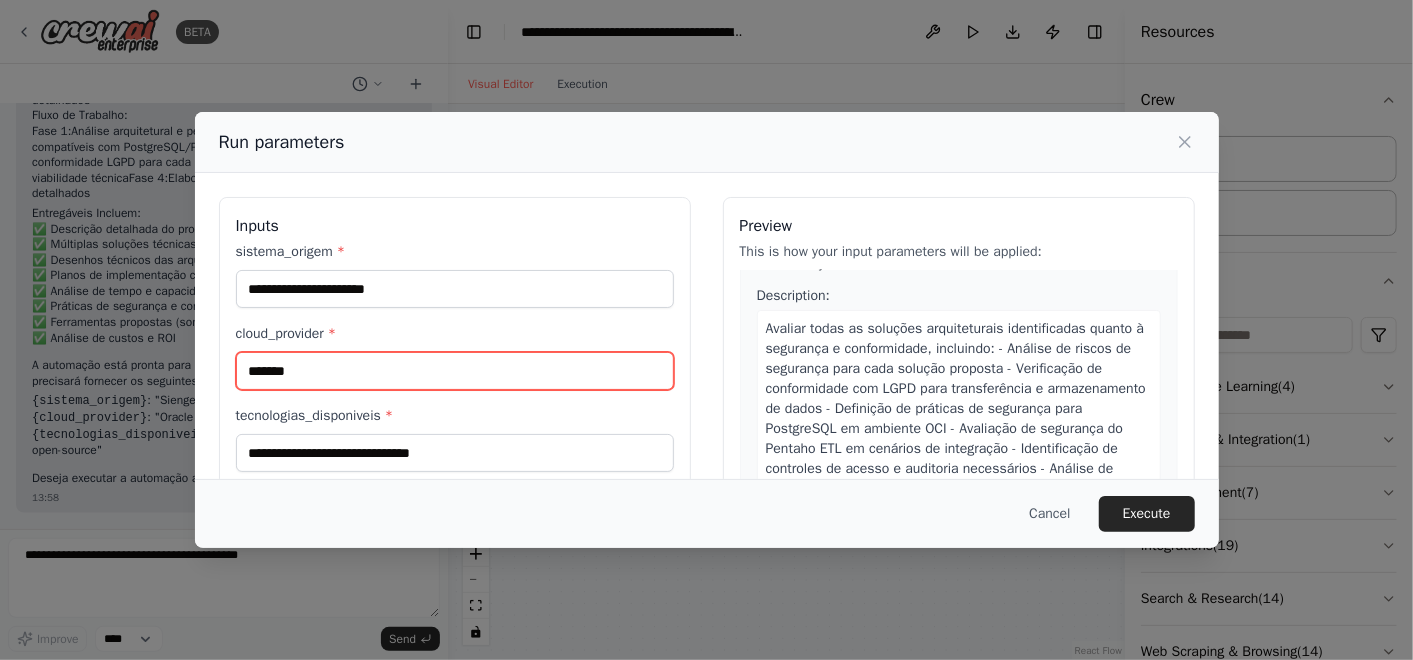 type on "*******" 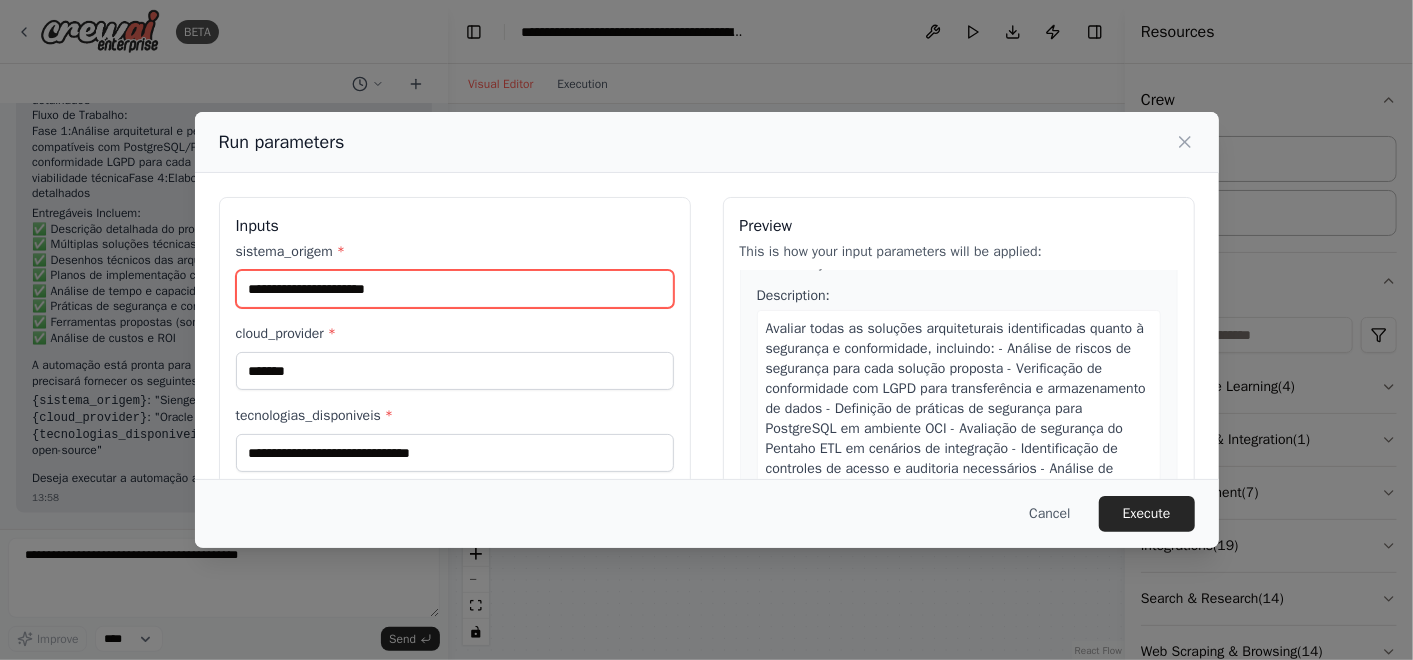 click on "sistema_origem *" at bounding box center (455, 289) 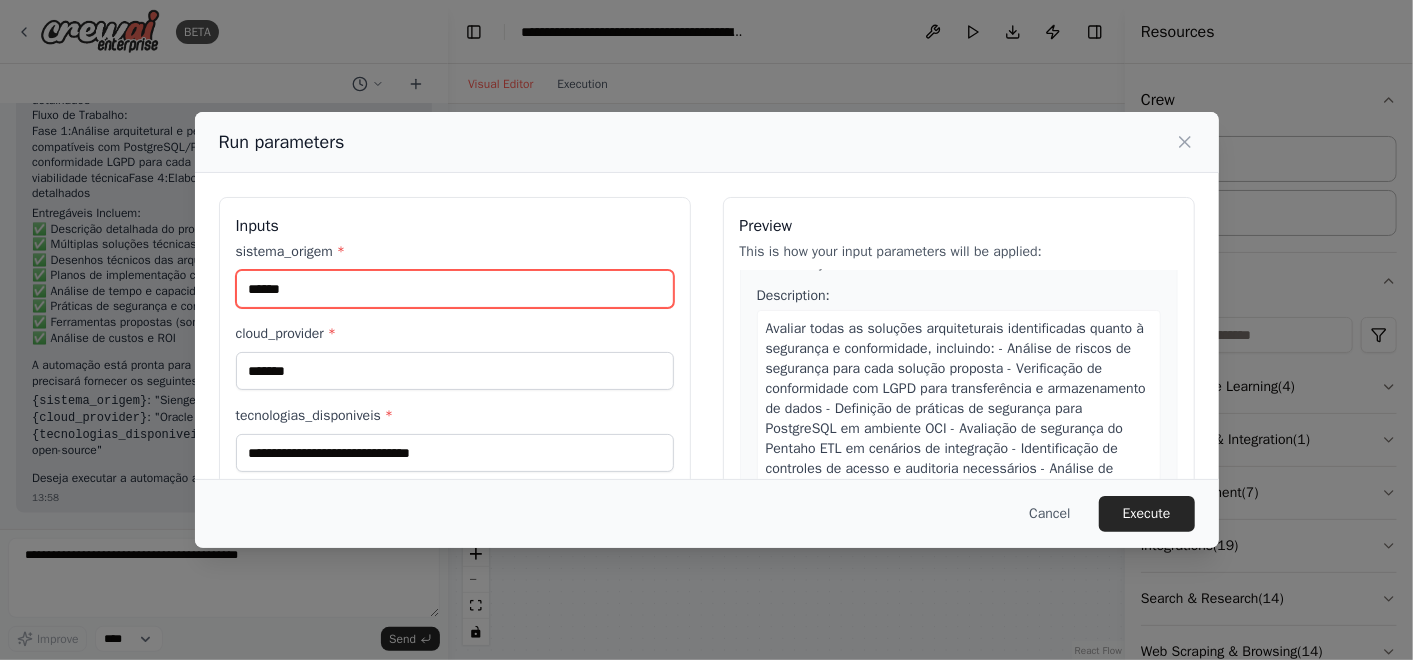 type on "******" 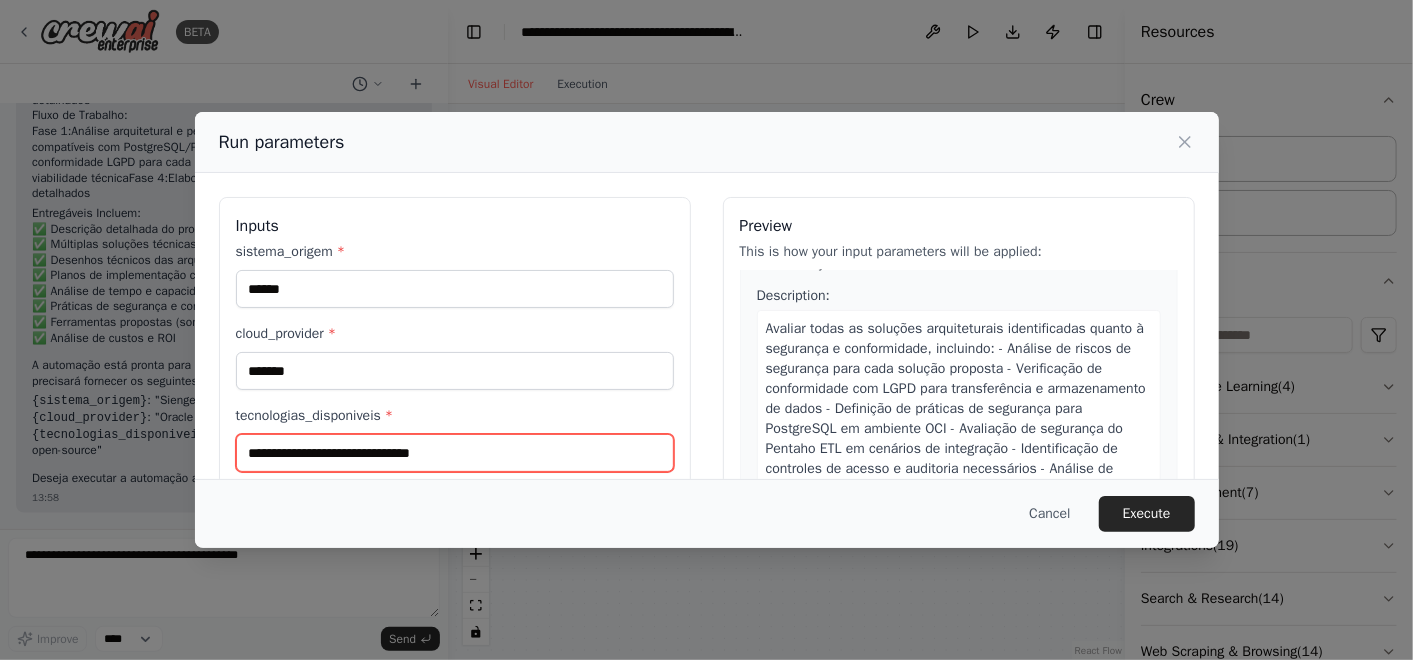 click on "tecnologias_disponiveis *" at bounding box center (455, 453) 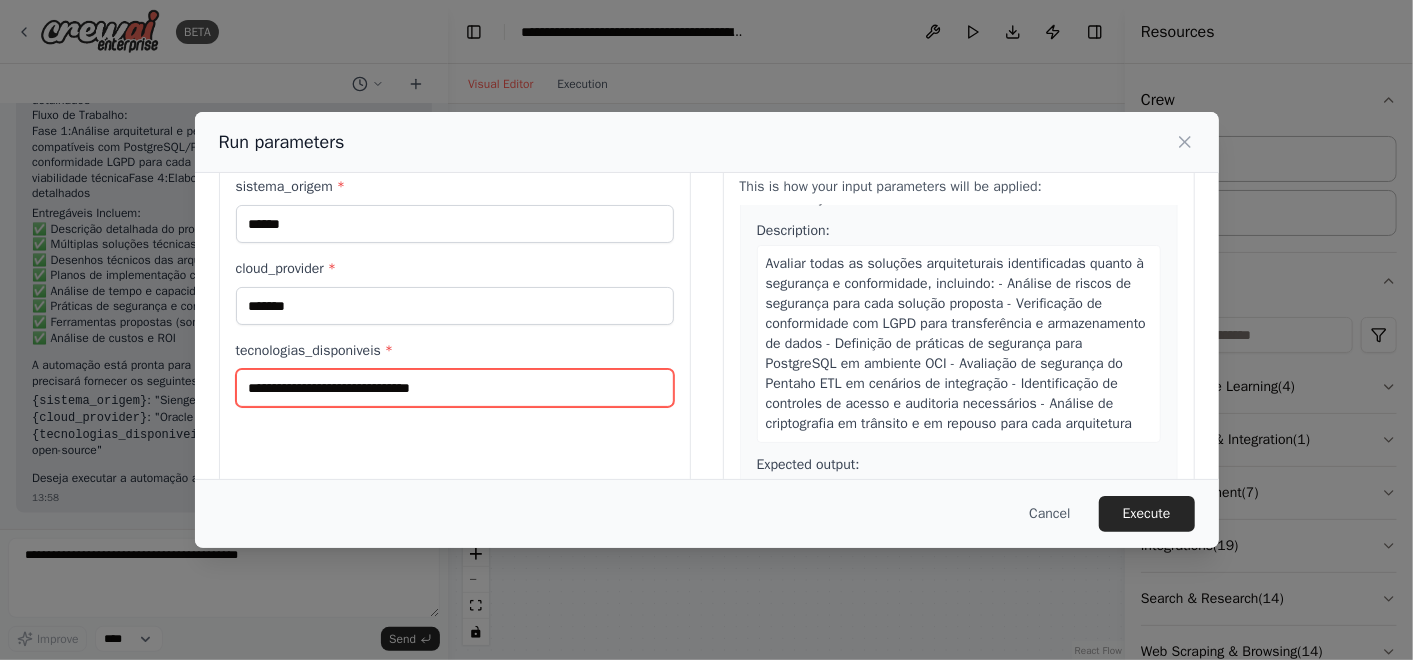 scroll, scrollTop: 111, scrollLeft: 0, axis: vertical 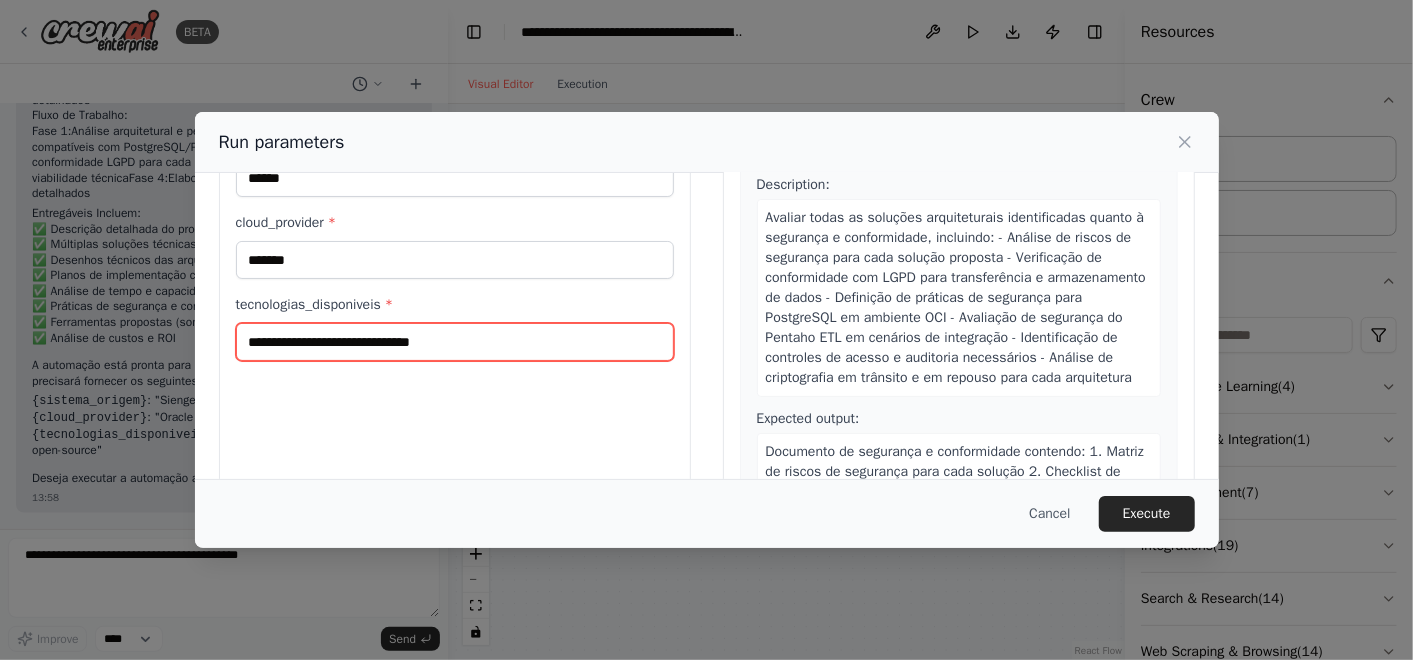 type on "*" 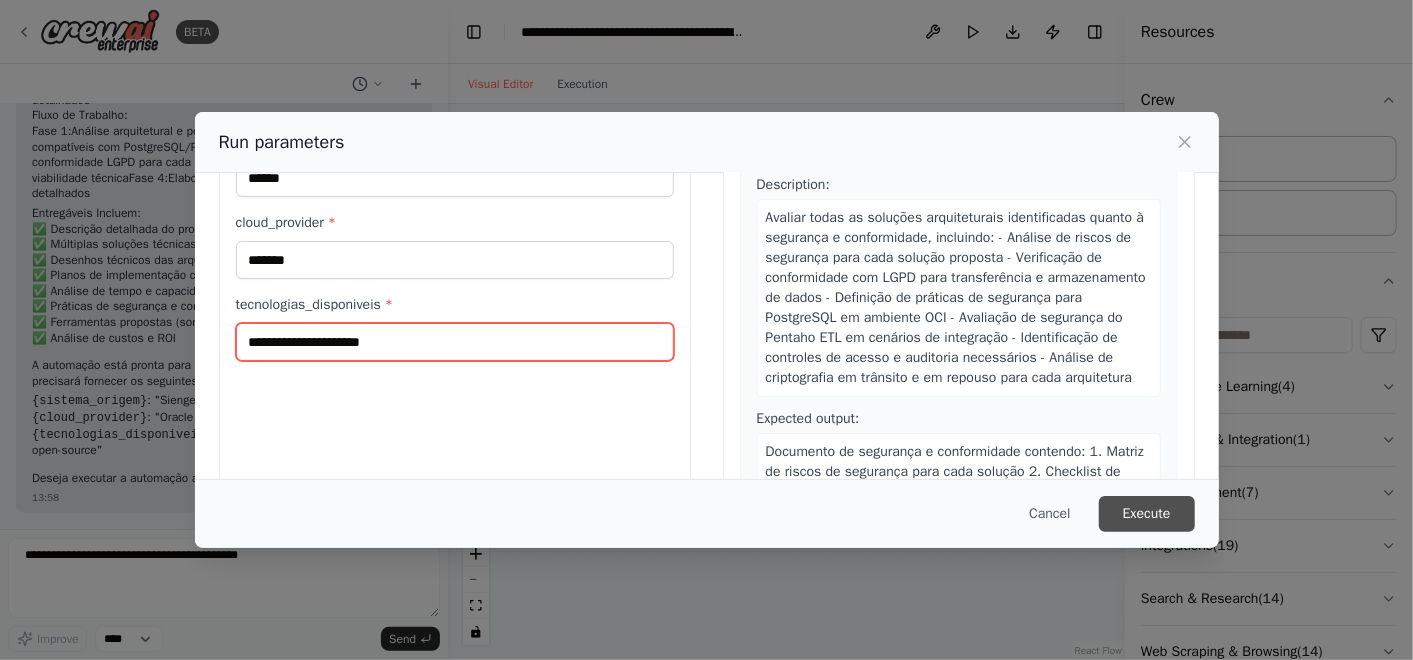 type on "**********" 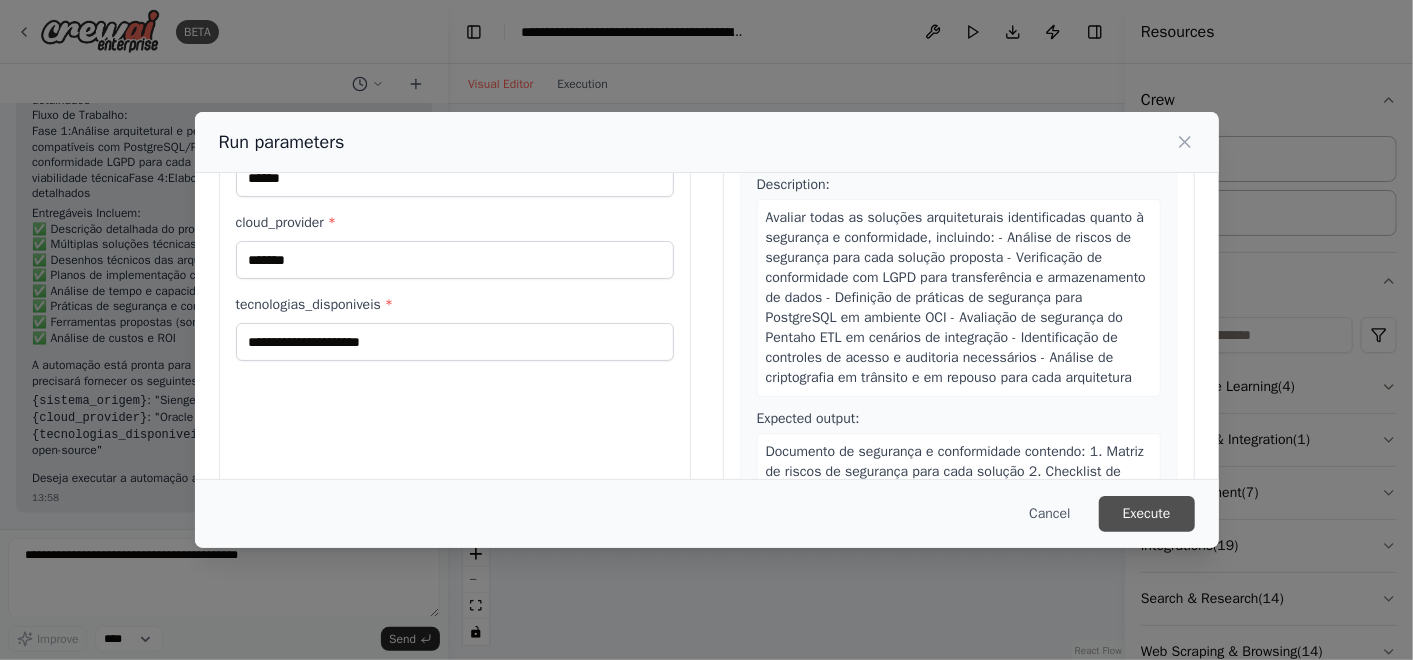 click on "Execute" at bounding box center [1147, 514] 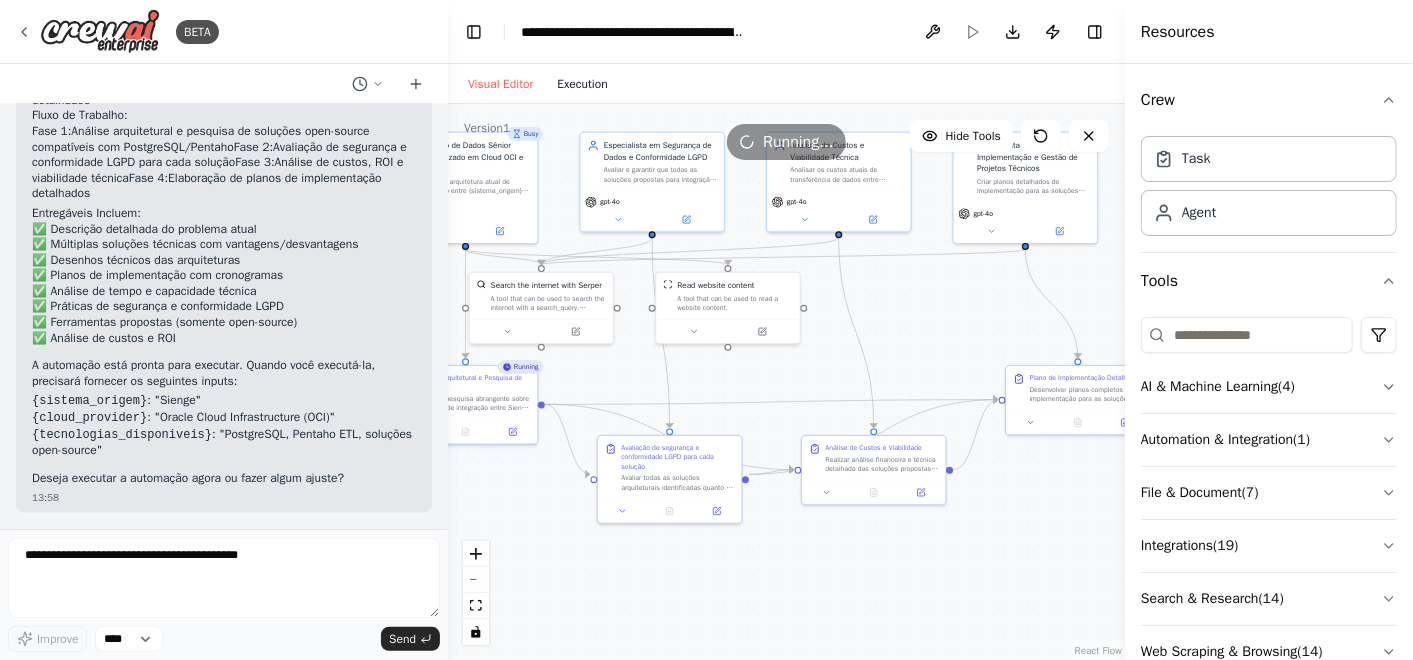 click on "Execution" at bounding box center (582, 84) 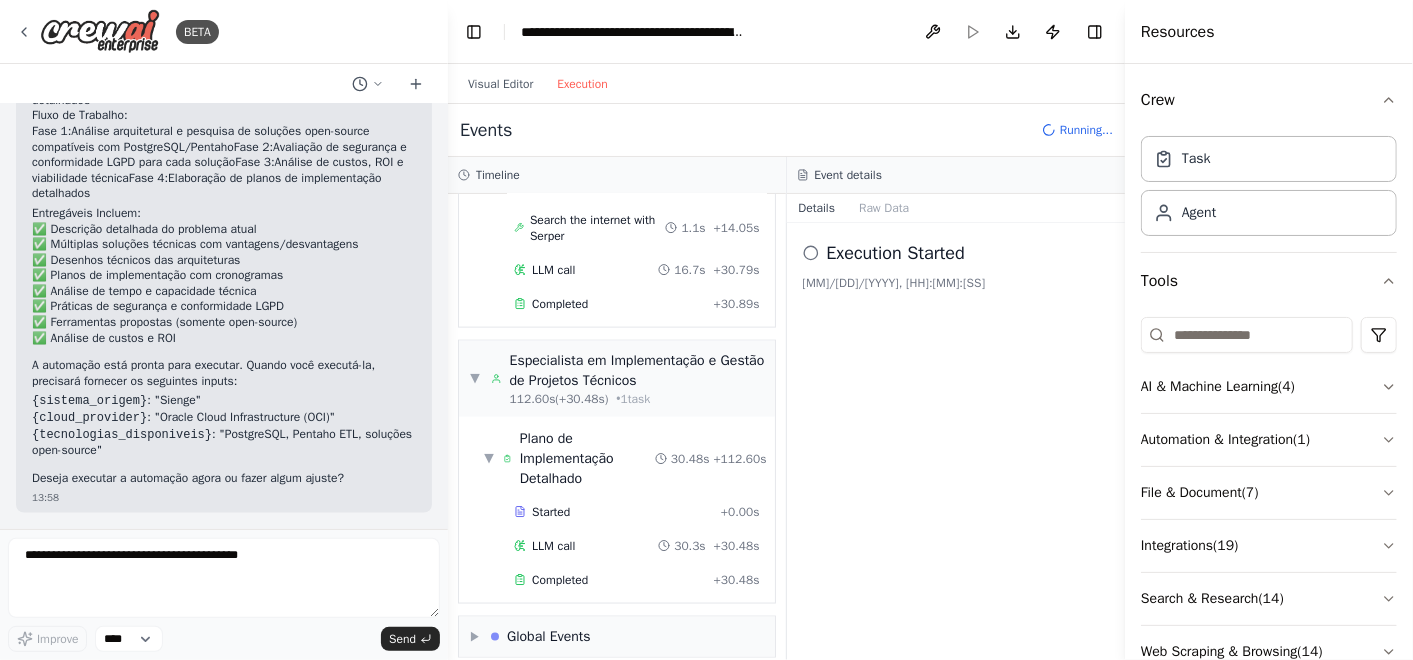 scroll, scrollTop: 1577, scrollLeft: 0, axis: vertical 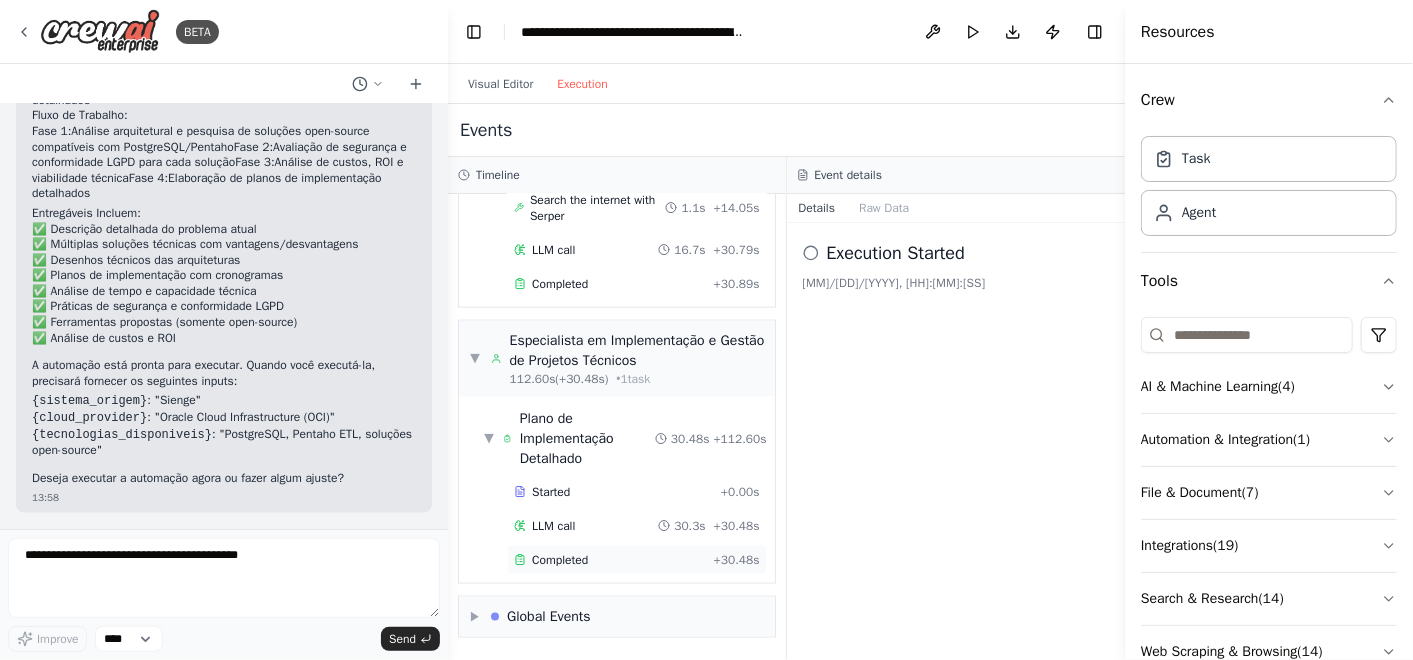 click on "Completed" at bounding box center (560, 560) 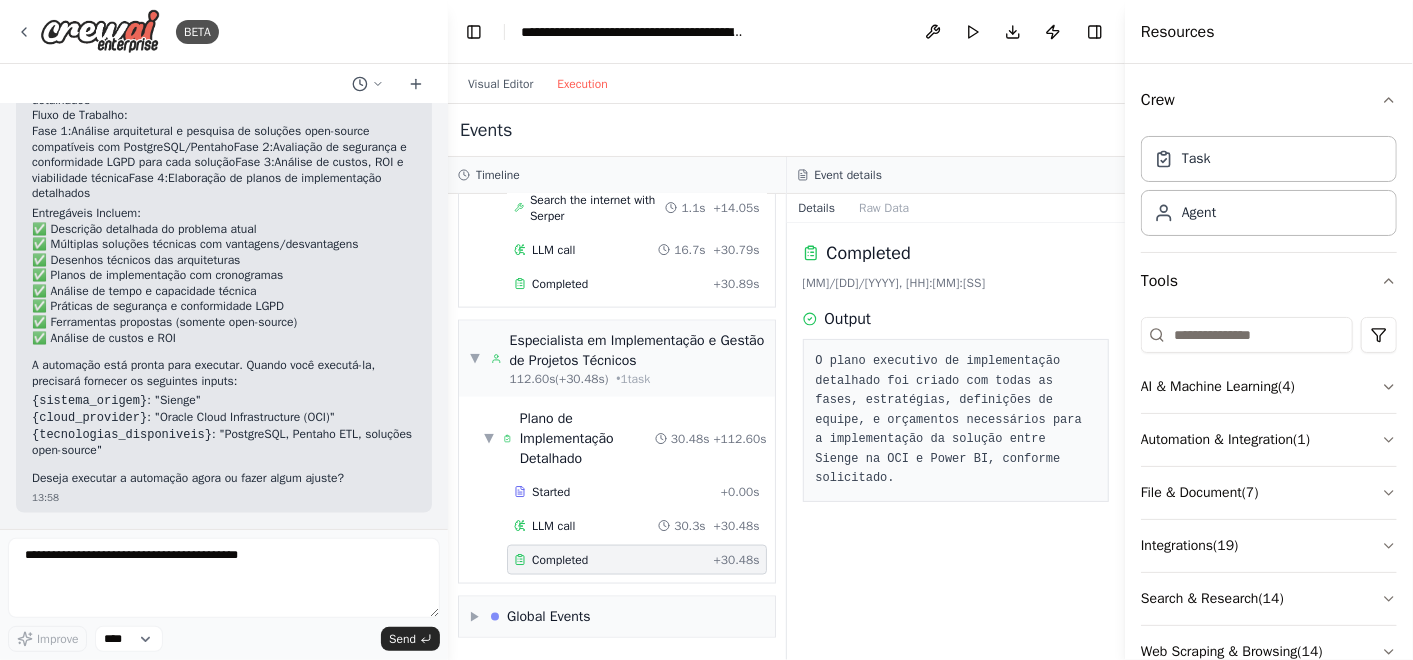 click on "O plano executivo de implementação detalhado foi criado com todas as fases, estratégias, definições de equipe, e orçamentos necessários para a implementação da solução entre Sienge na OCI e Power BI, conforme solicitado." at bounding box center [956, 420] 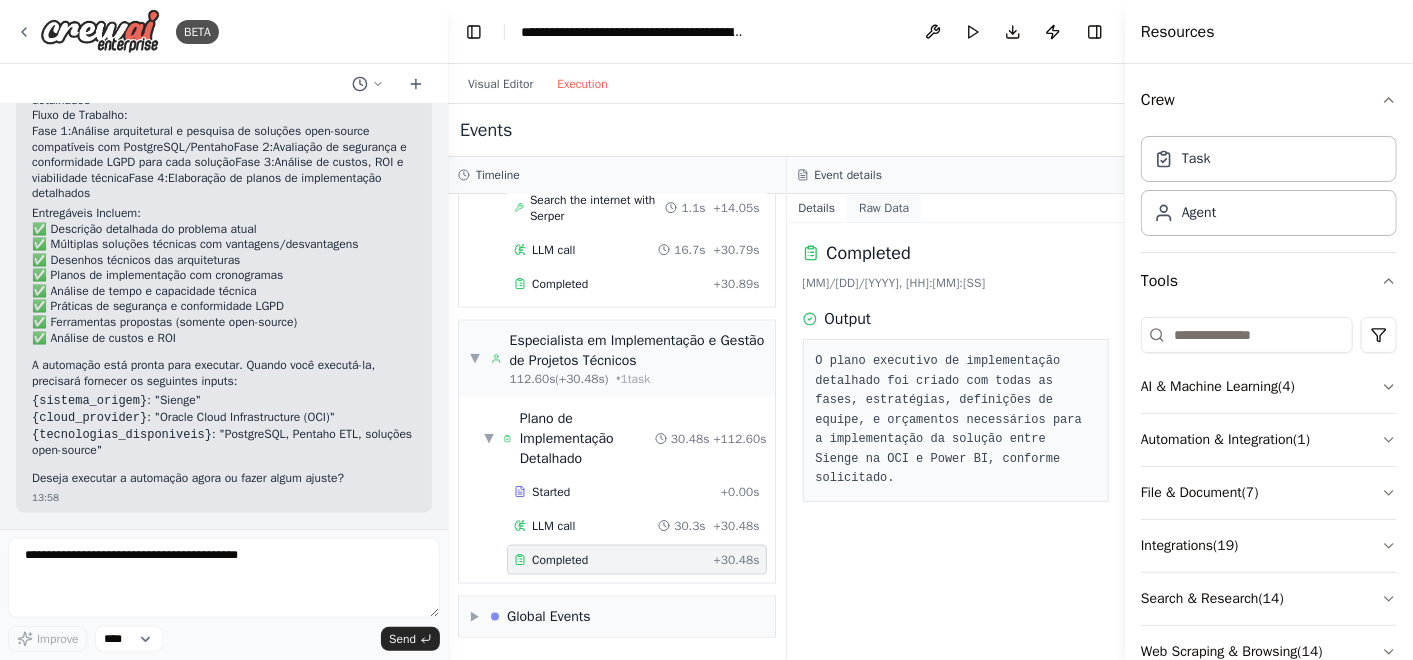 click on "Raw Data" at bounding box center [884, 208] 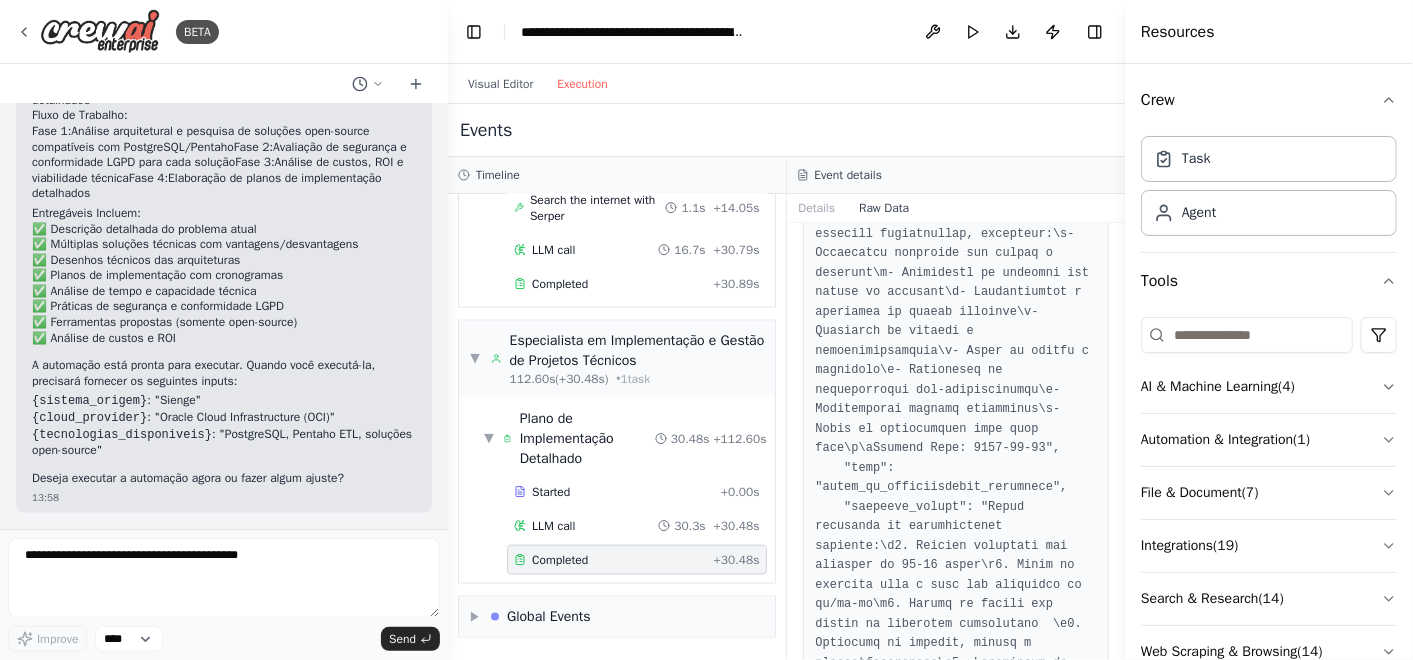 scroll, scrollTop: 333, scrollLeft: 0, axis: vertical 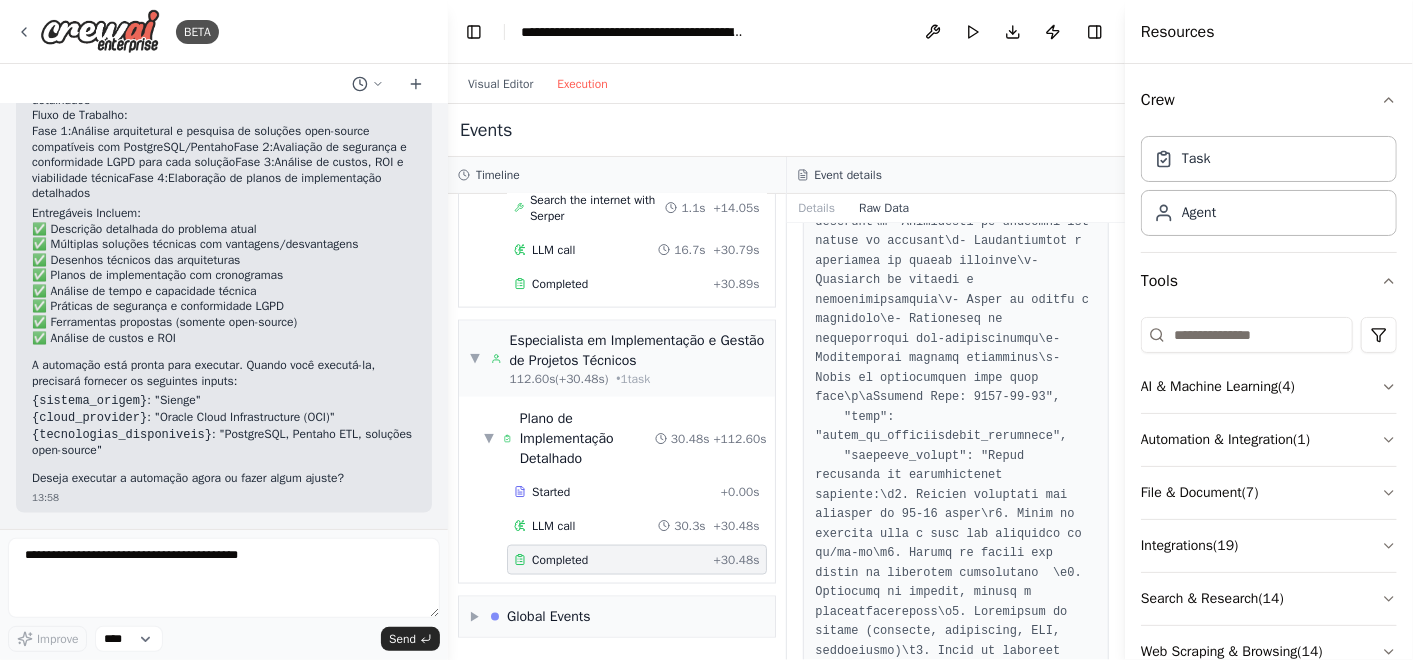 click on "Completed" at bounding box center [560, 560] 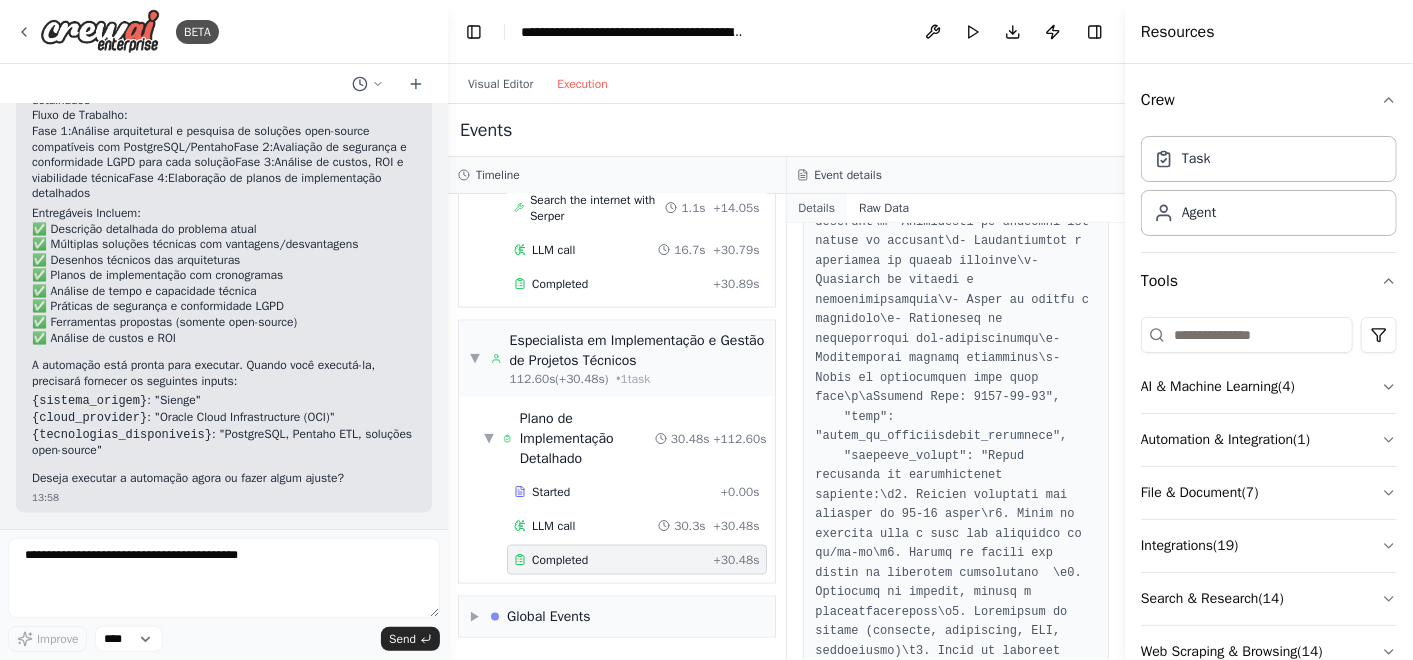 click on "Details" at bounding box center (817, 208) 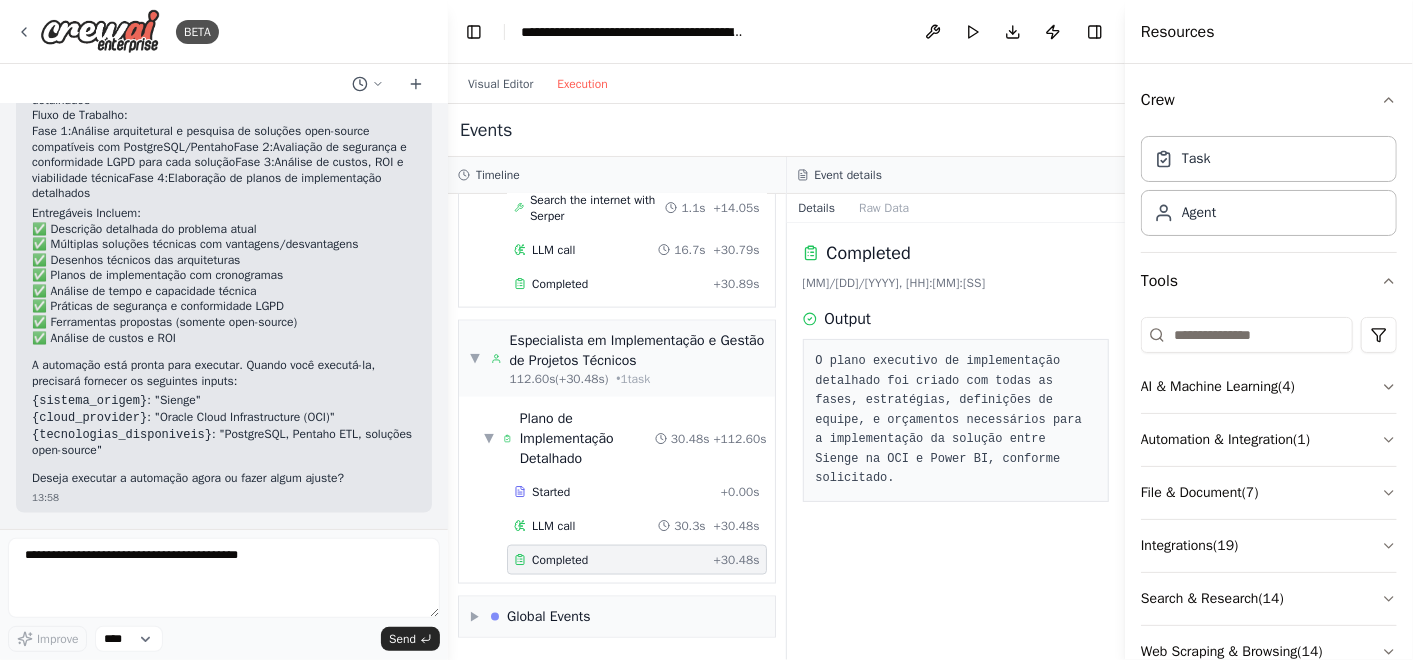 click on "O plano executivo de implementação detalhado foi criado com todas as fases, estratégias, definições de equipe, e orçamentos necessários para a implementação da solução entre Sienge na OCI e Power BI, conforme solicitado." at bounding box center [956, 420] 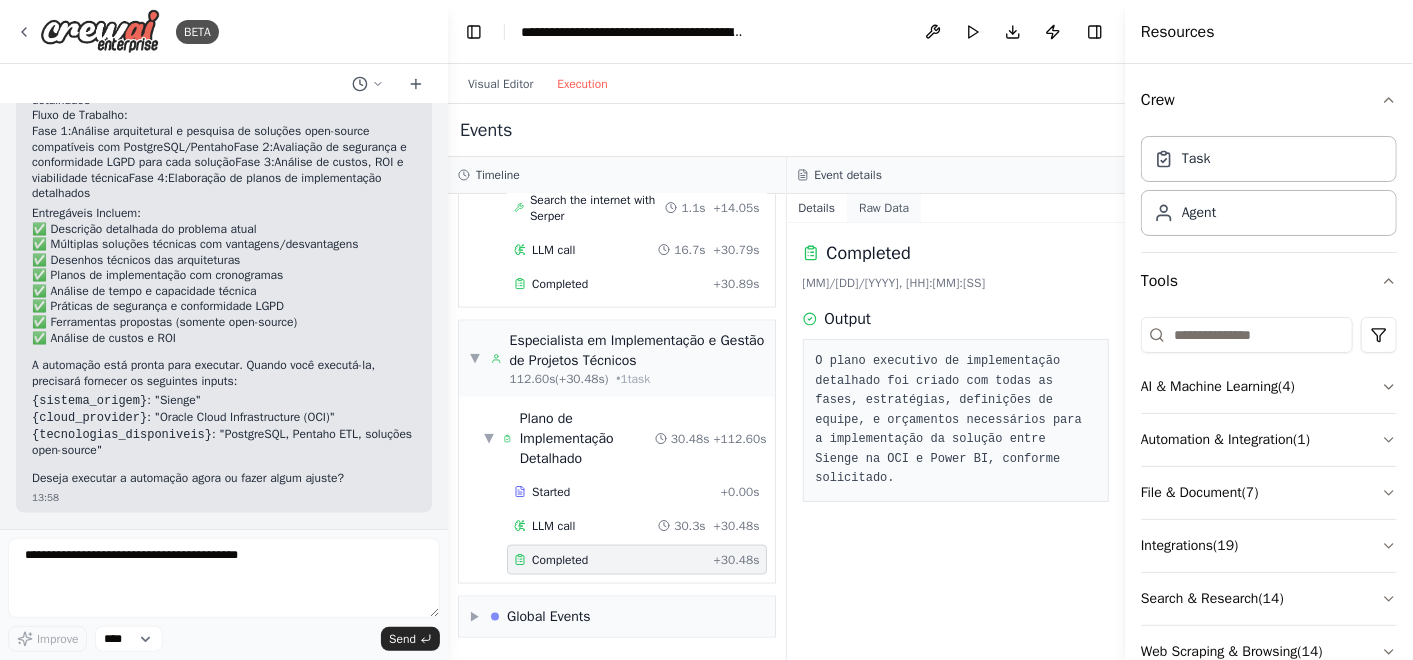 click on "Raw Data" at bounding box center (884, 208) 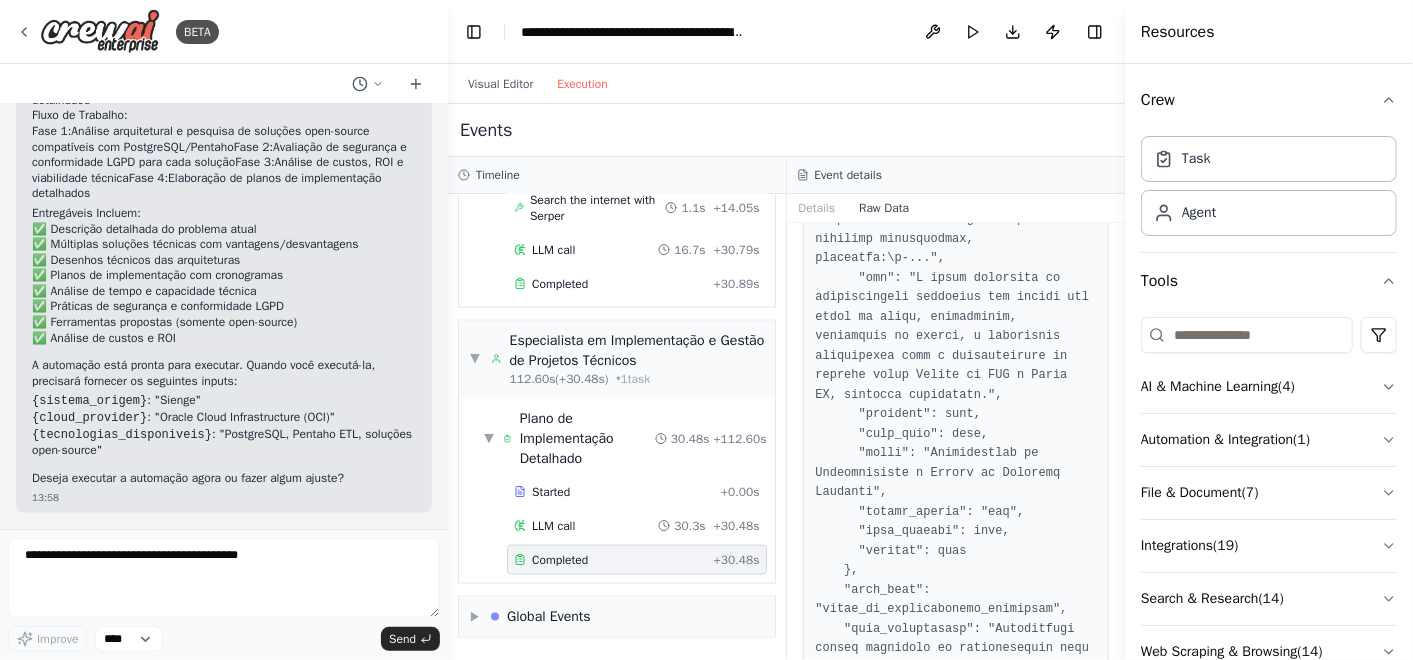 scroll, scrollTop: 2582, scrollLeft: 0, axis: vertical 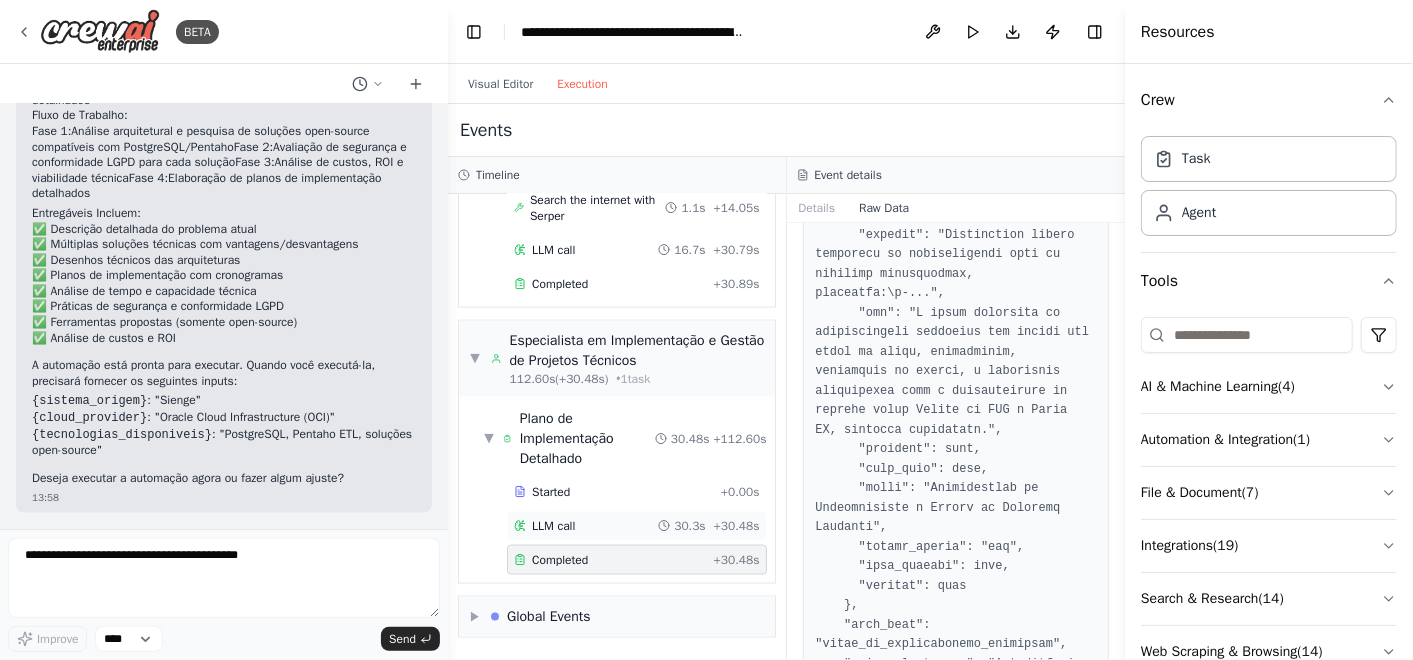 click on "LLM call 30.3s + 30.48s" at bounding box center [637, 526] 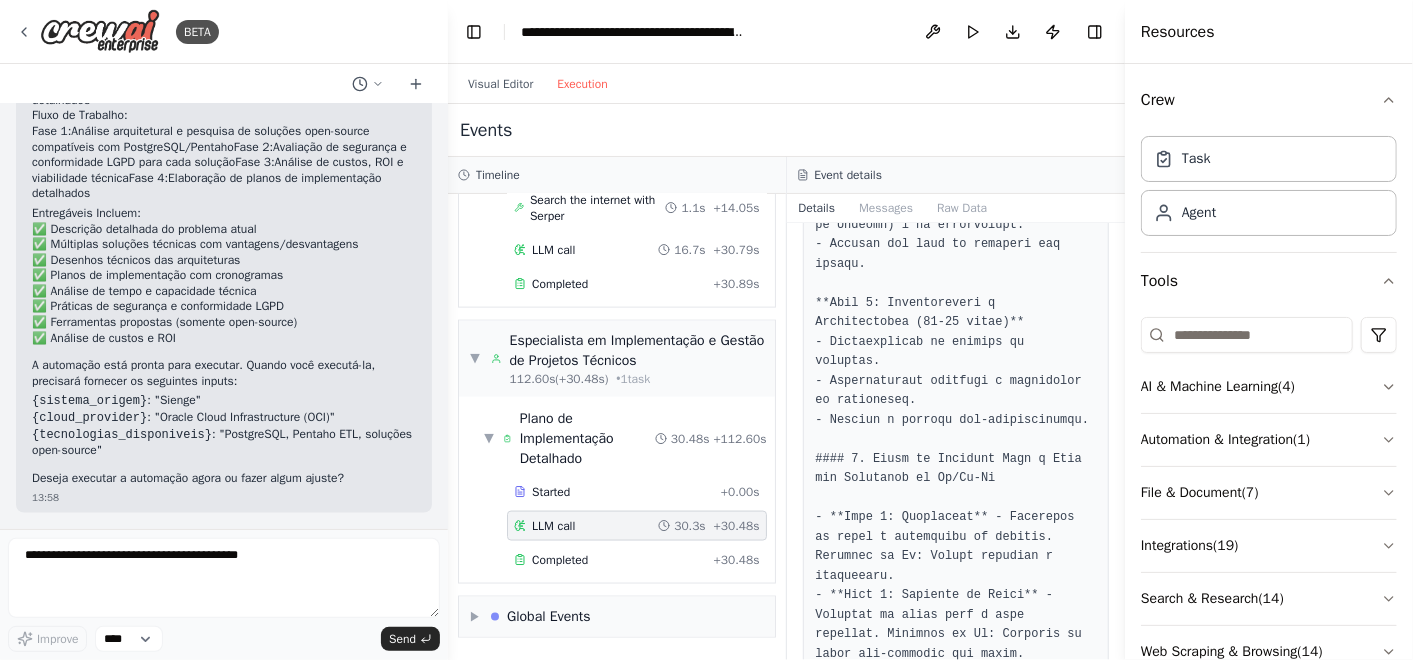 scroll, scrollTop: 1555, scrollLeft: 0, axis: vertical 